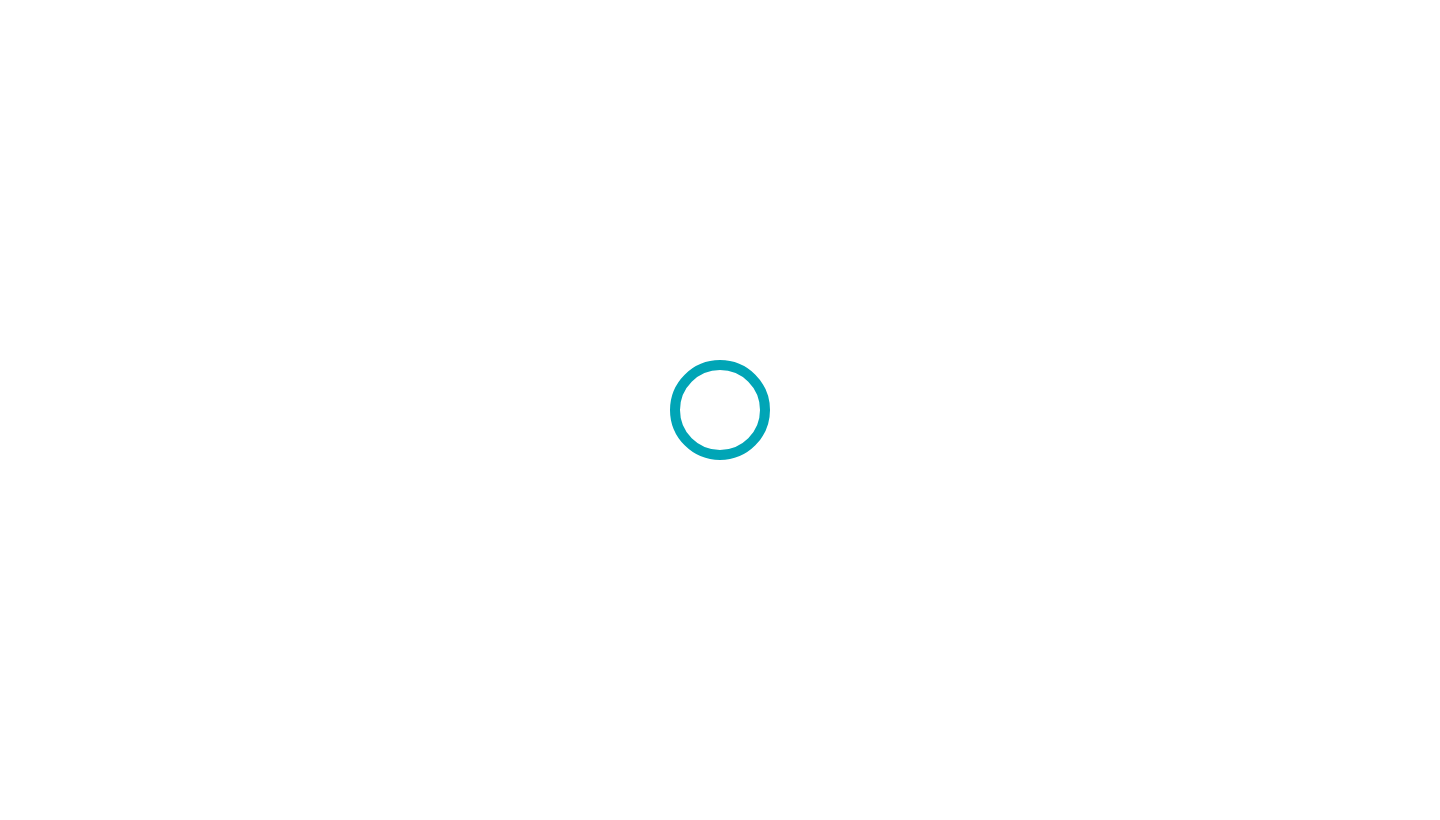 scroll, scrollTop: 0, scrollLeft: 0, axis: both 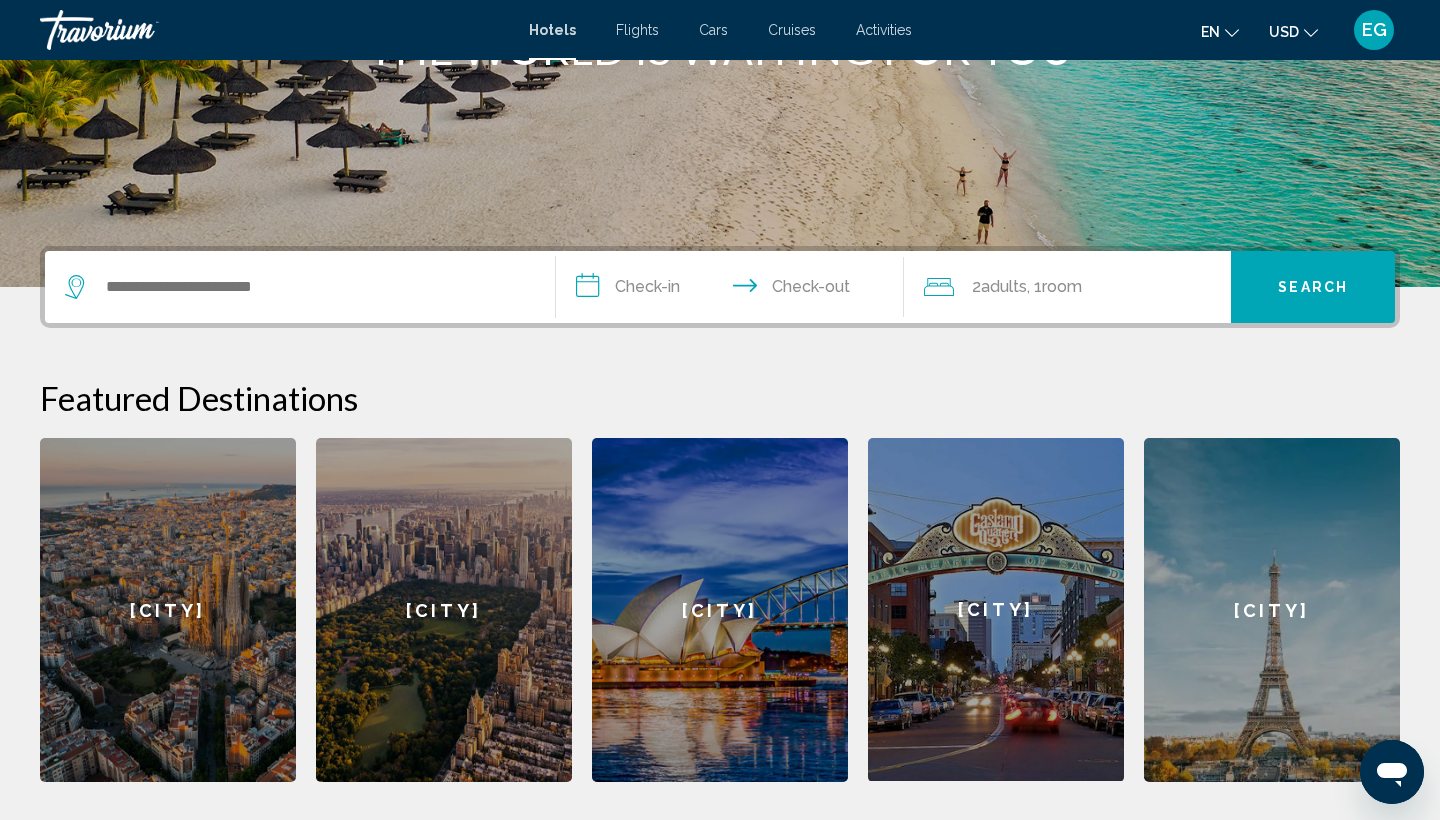 click at bounding box center (300, 287) 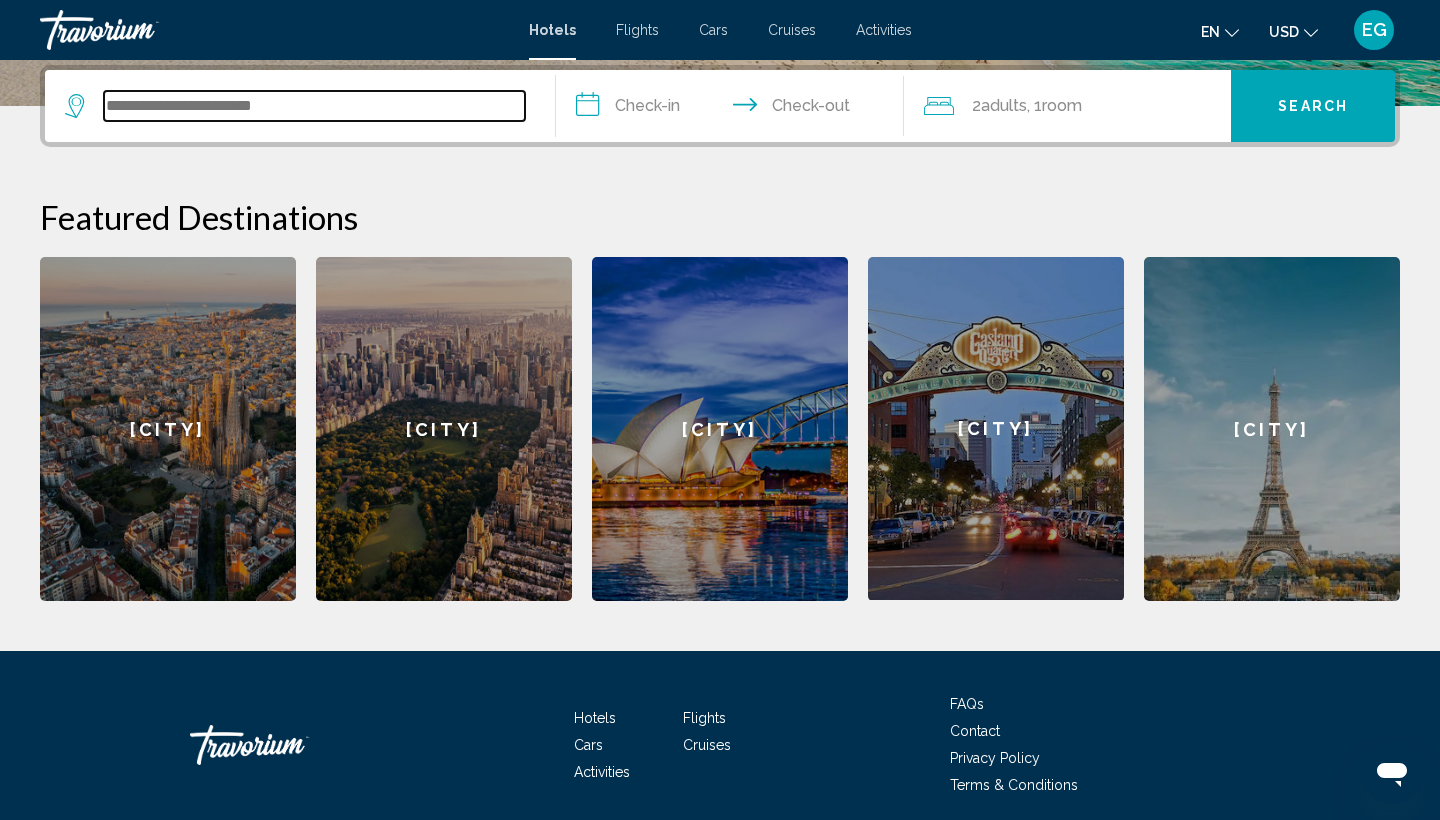 click at bounding box center [314, 106] 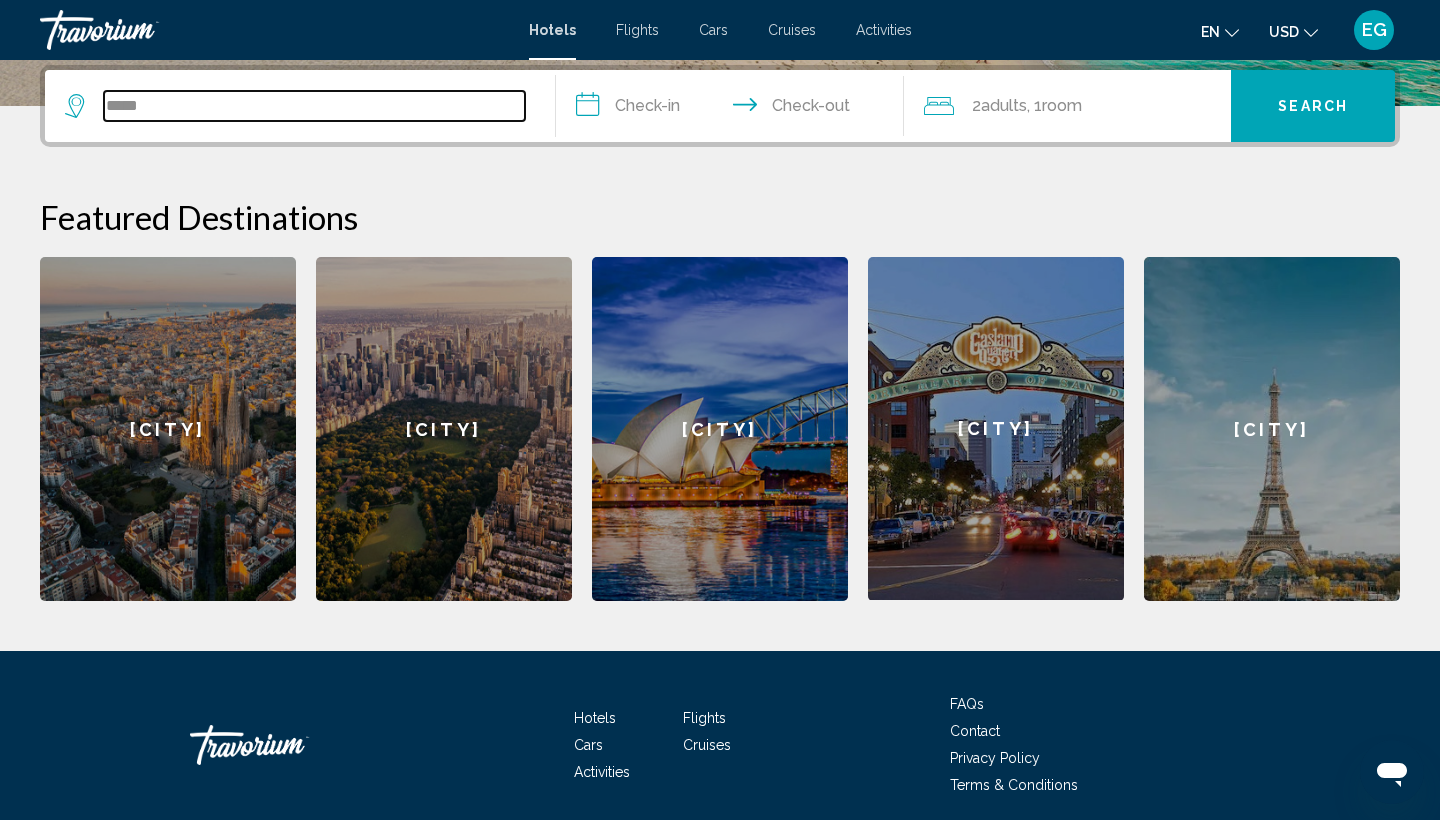 type on "*****" 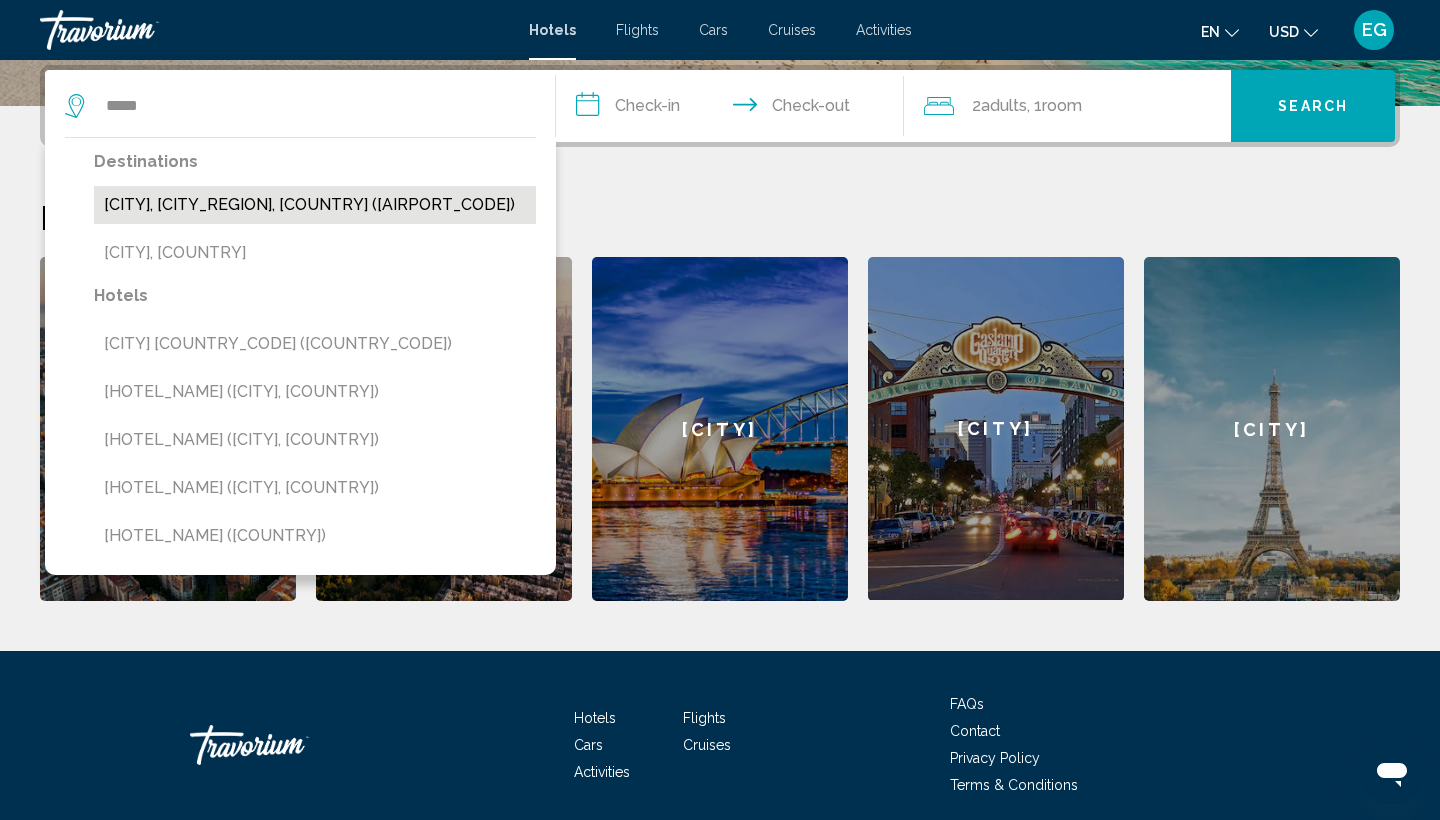 click on "[CITY], [CITY_REGION], [COUNTRY] ([AIRPORT_CODE])" at bounding box center [315, 205] 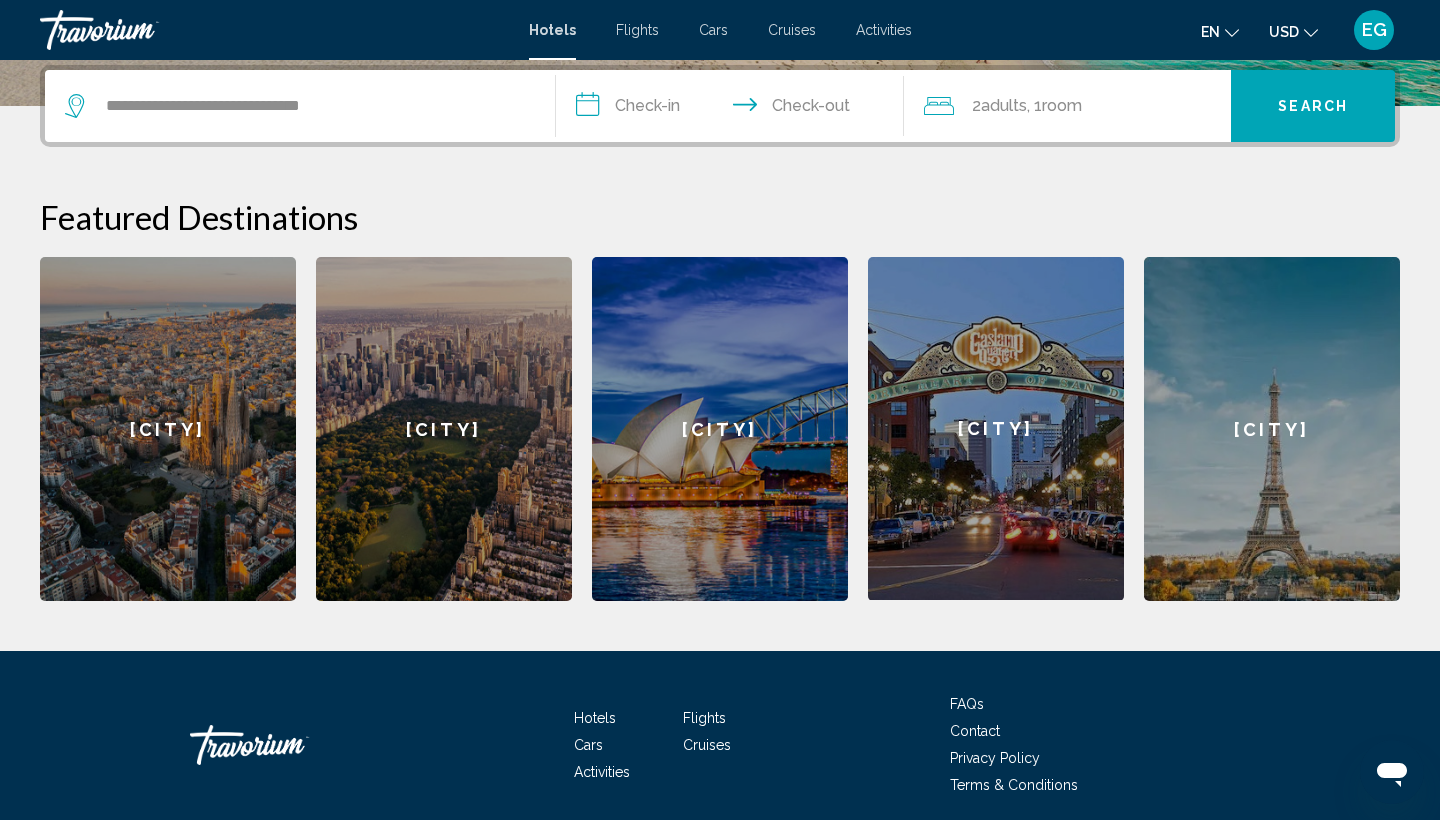 click on "**********" at bounding box center (734, 109) 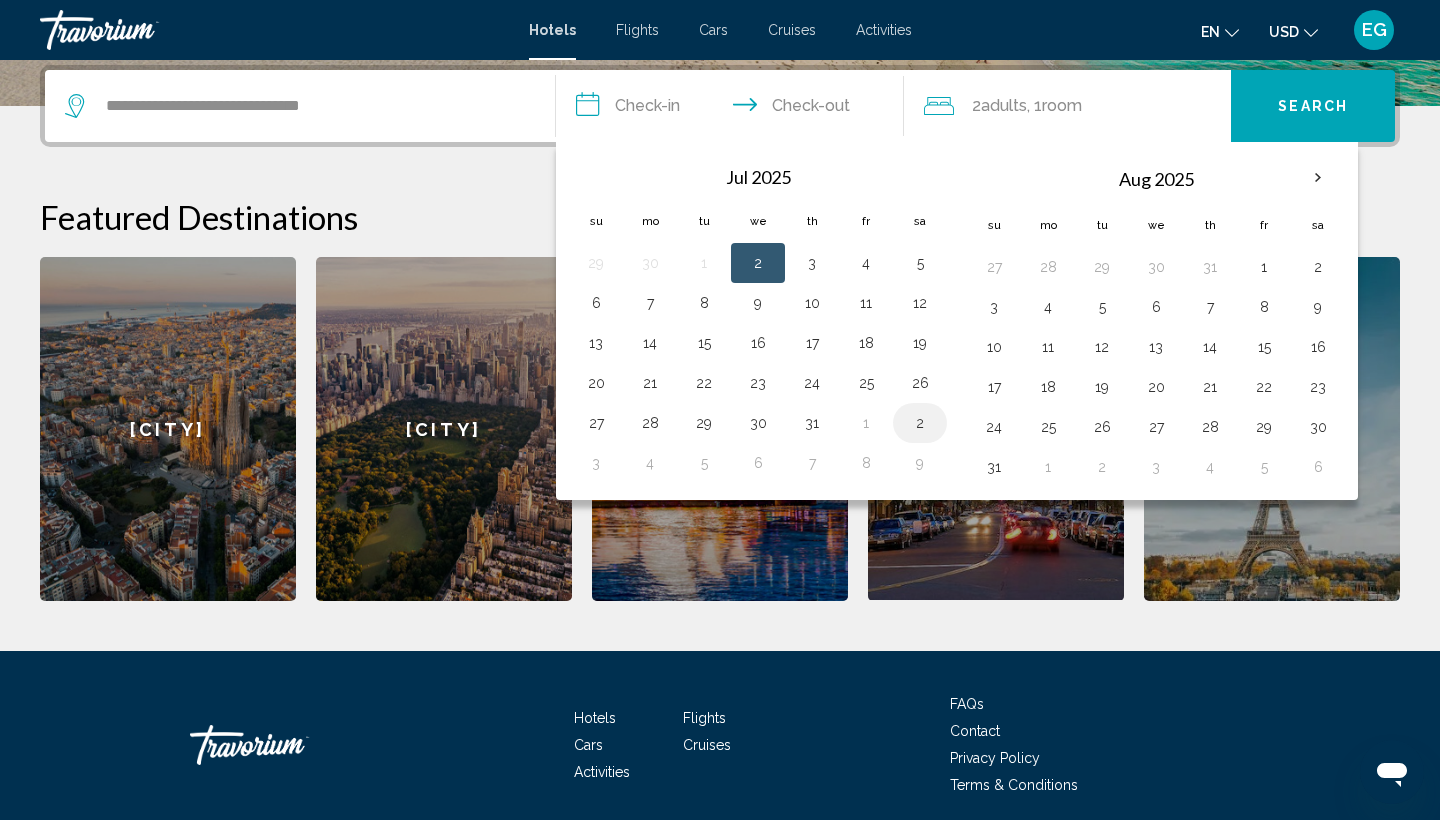 click on "2" at bounding box center (920, 423) 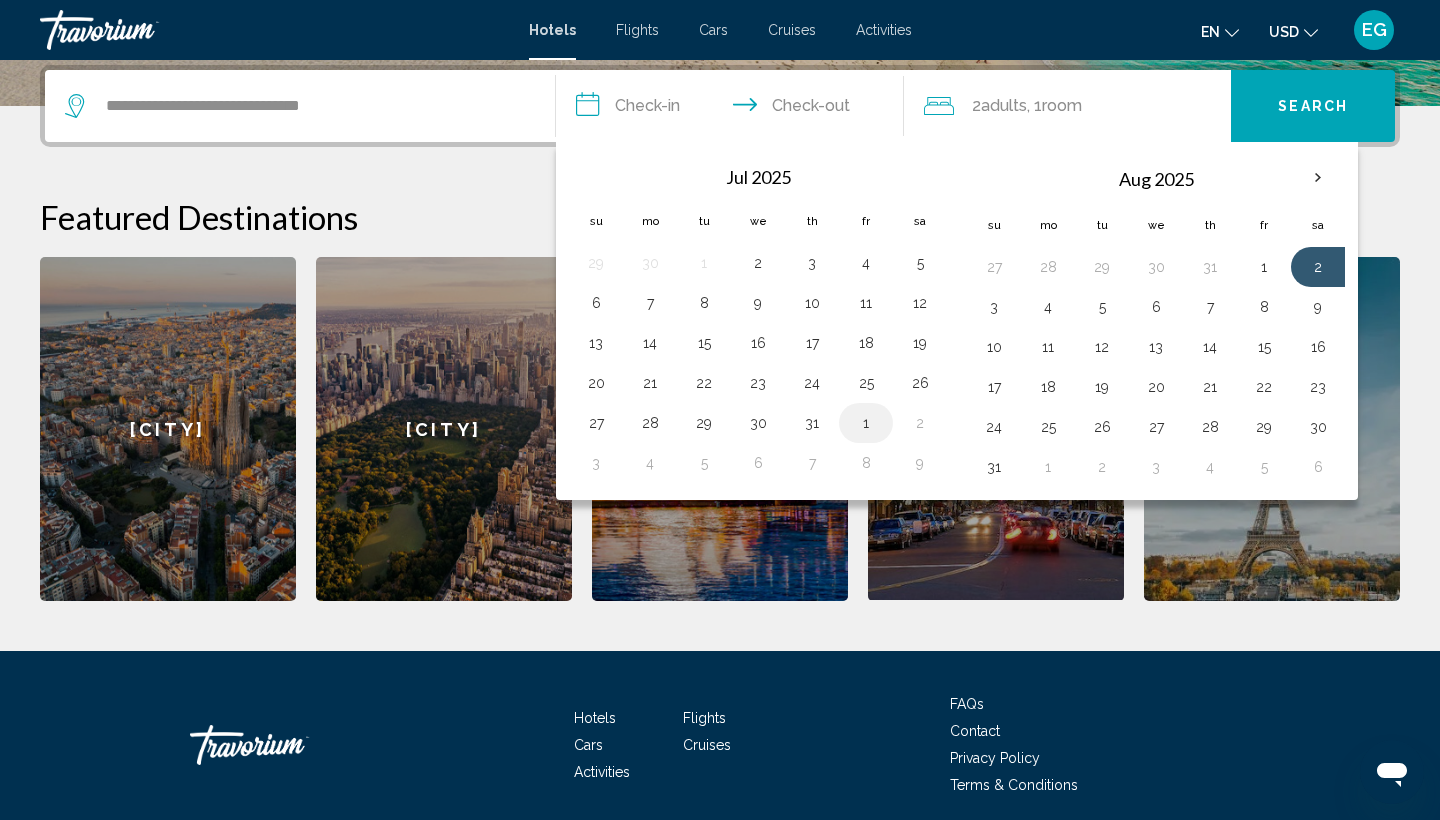 click on "1" at bounding box center [866, 423] 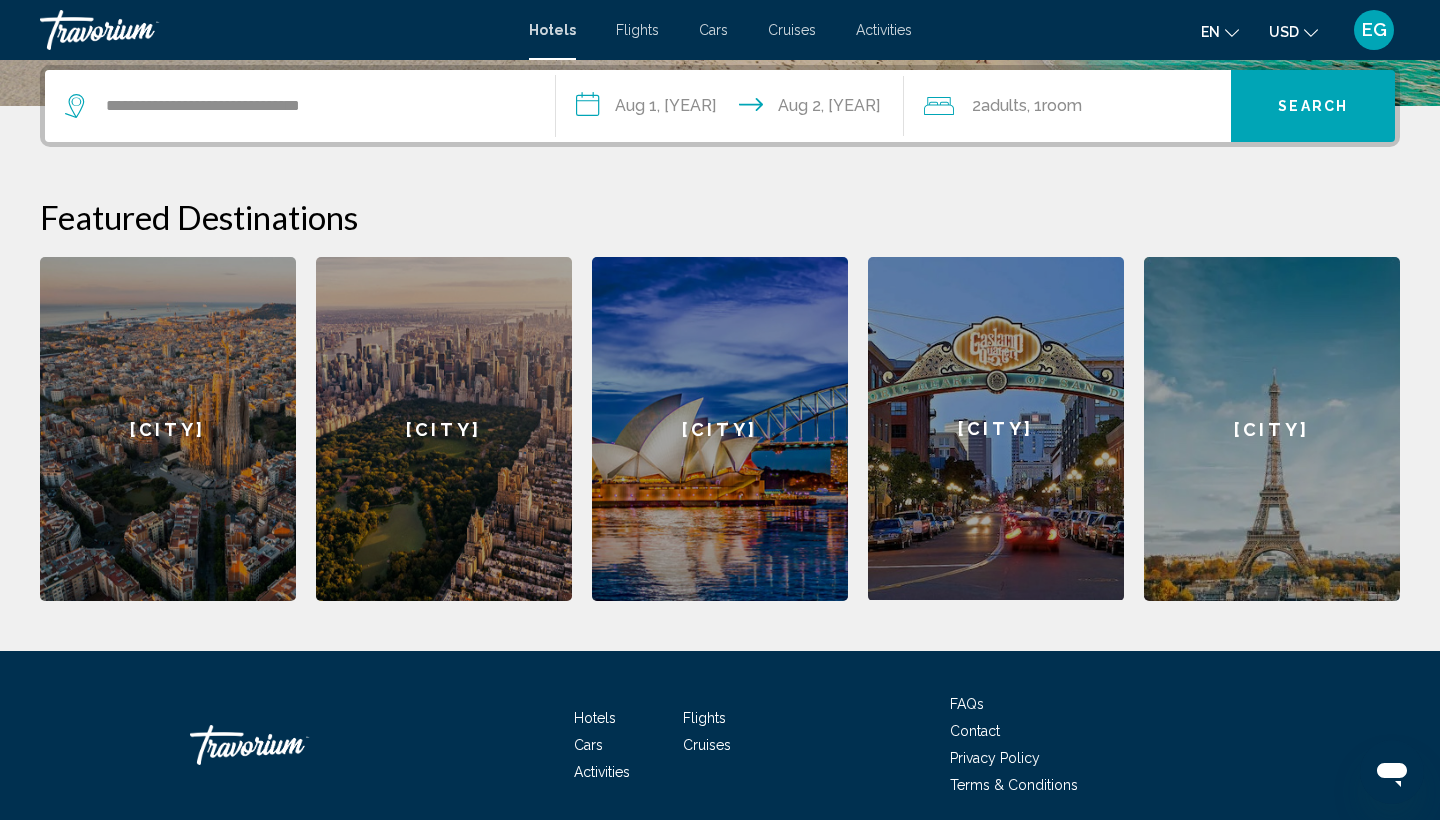 click on "**********" at bounding box center [734, 109] 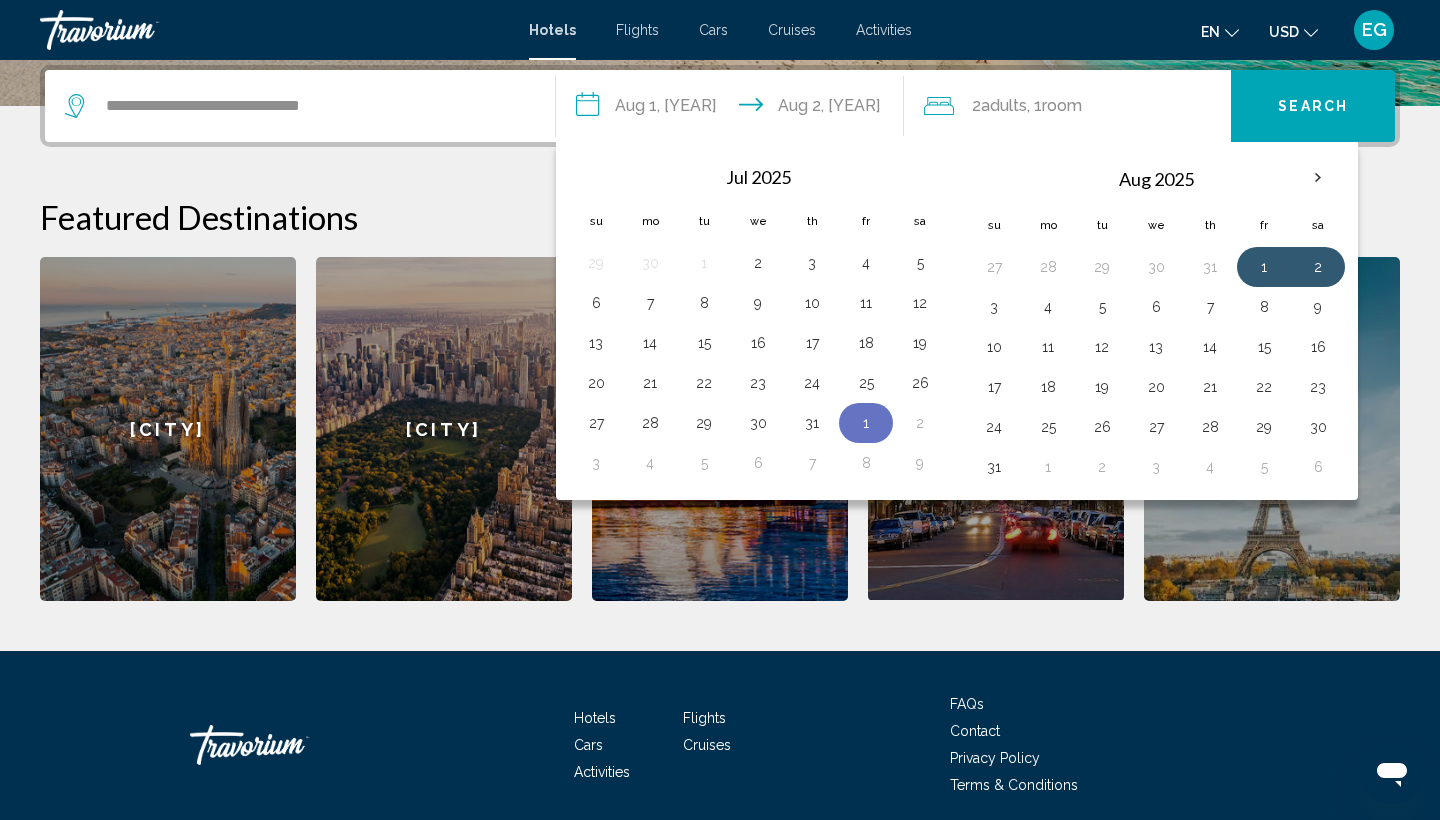 click on "1" at bounding box center (866, 423) 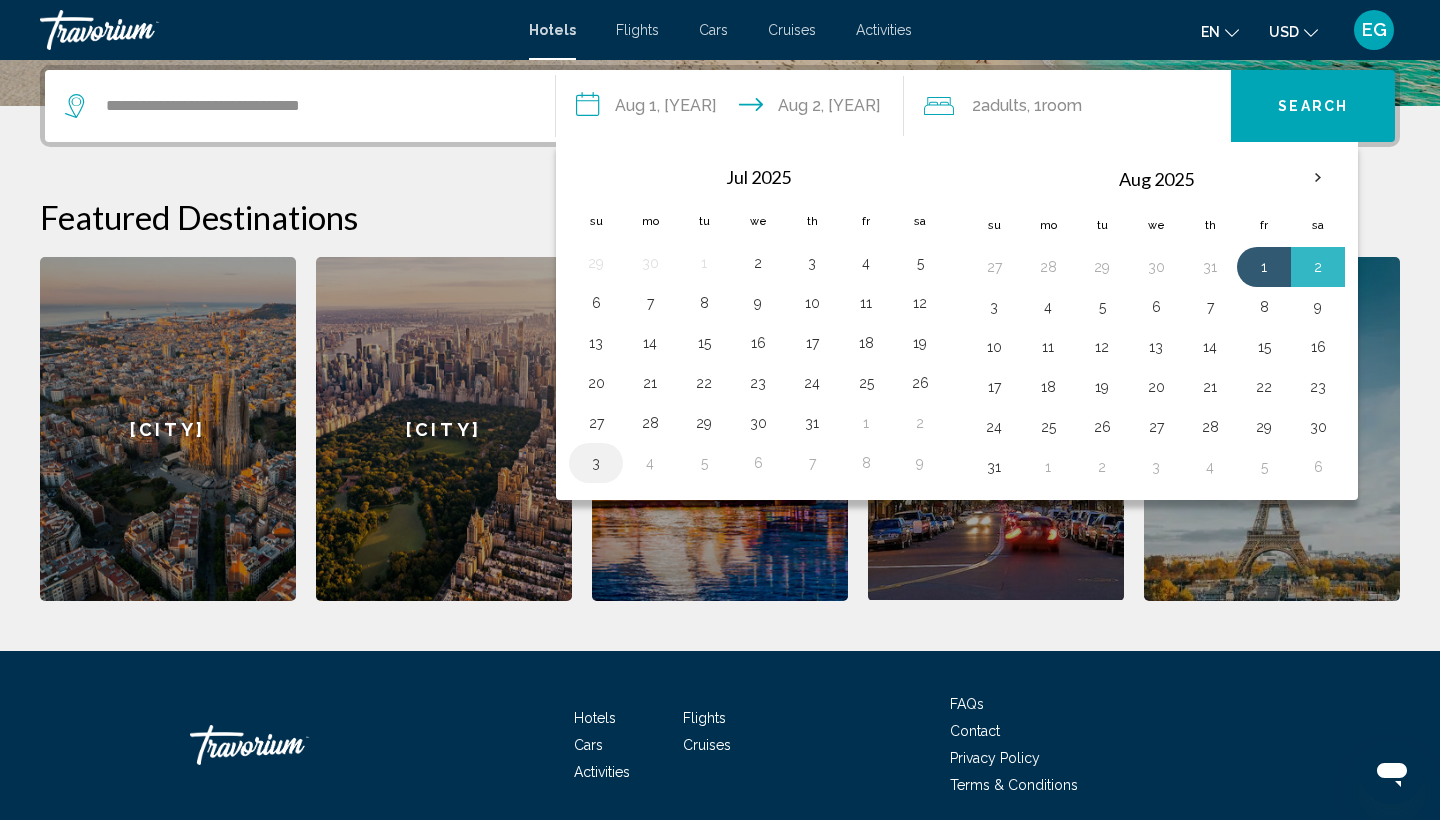 click on "3" at bounding box center (596, 463) 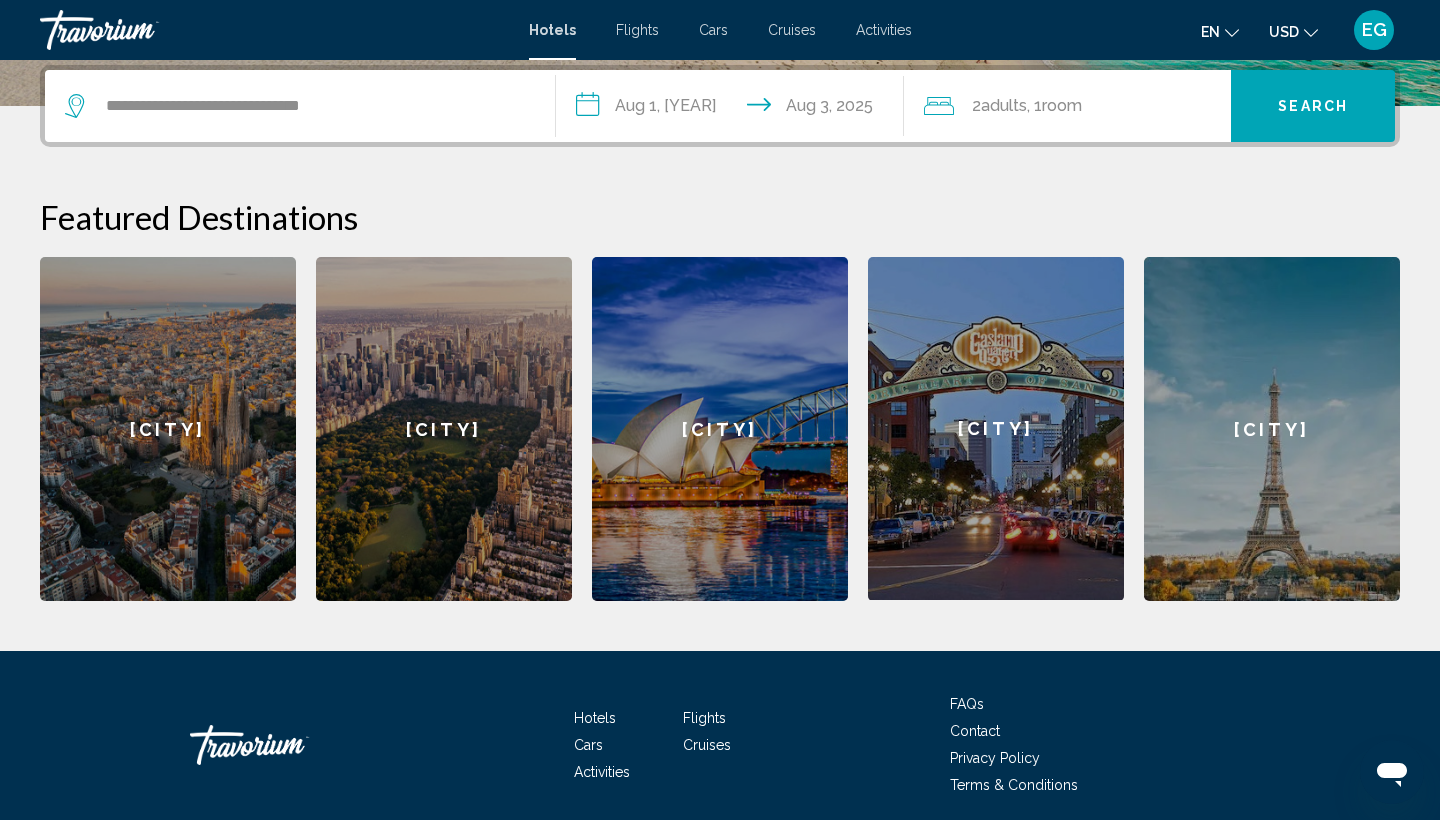 scroll, scrollTop: 379, scrollLeft: 0, axis: vertical 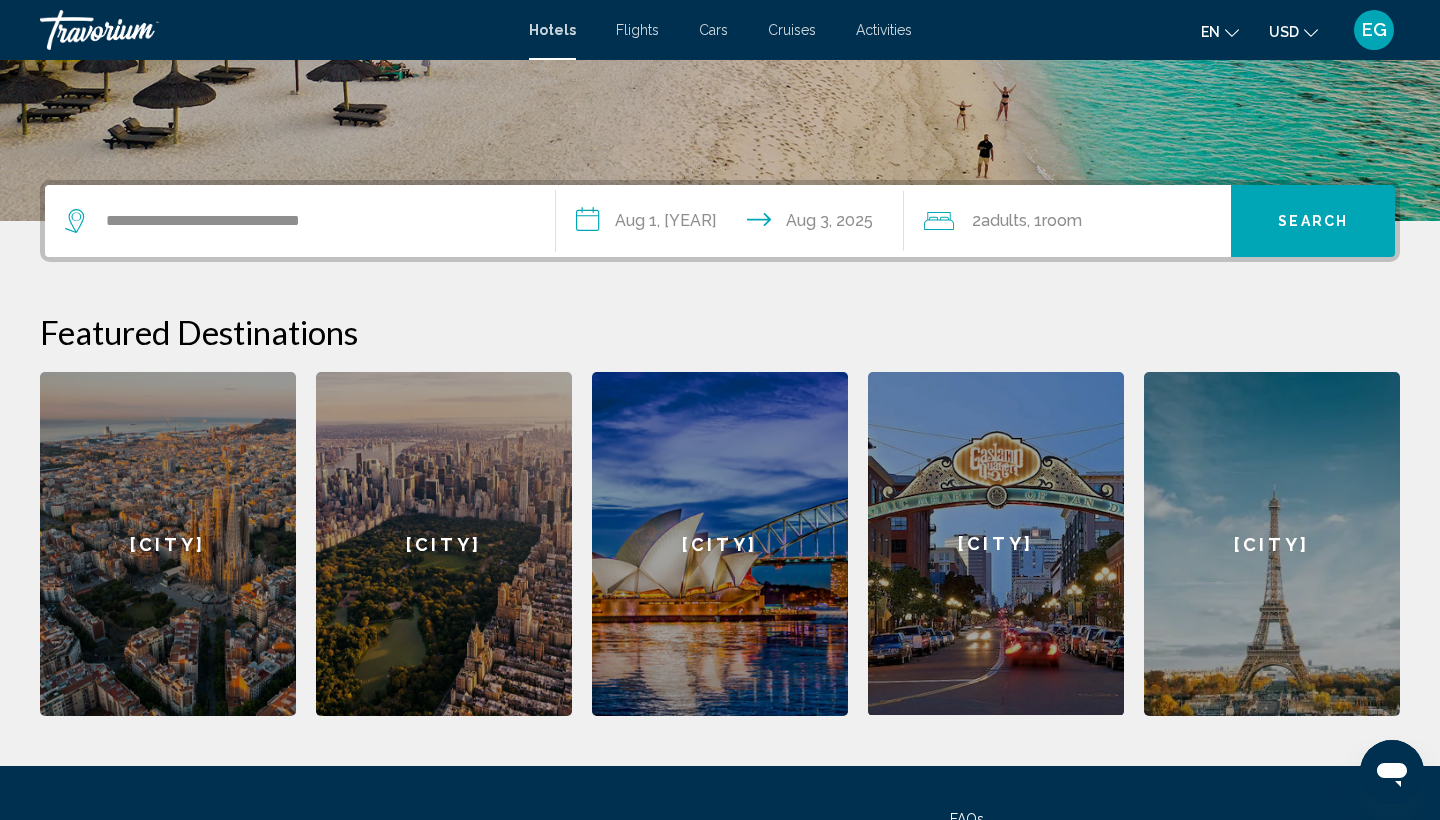 click on "Search" at bounding box center [1313, 221] 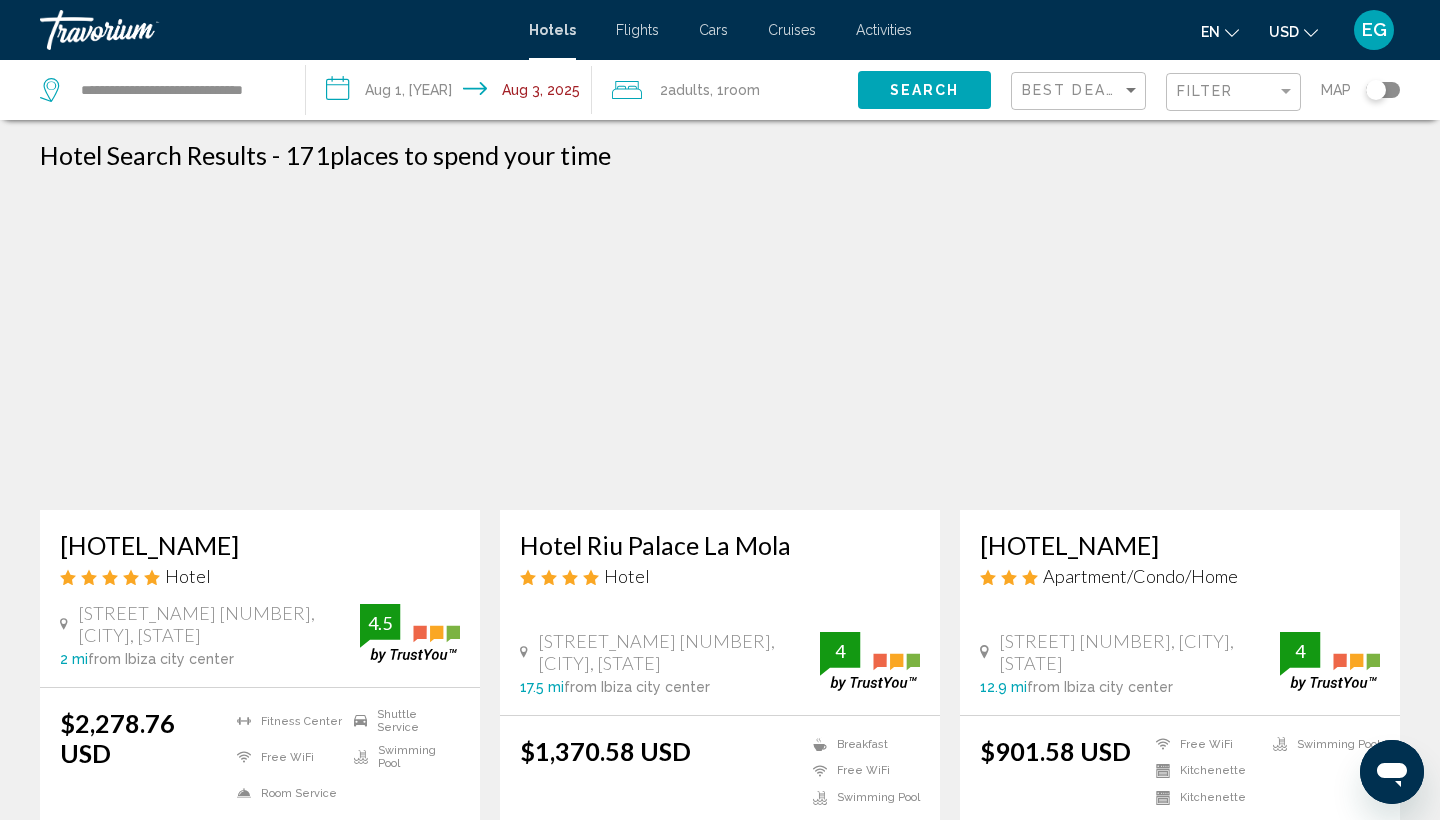 scroll, scrollTop: 0, scrollLeft: 0, axis: both 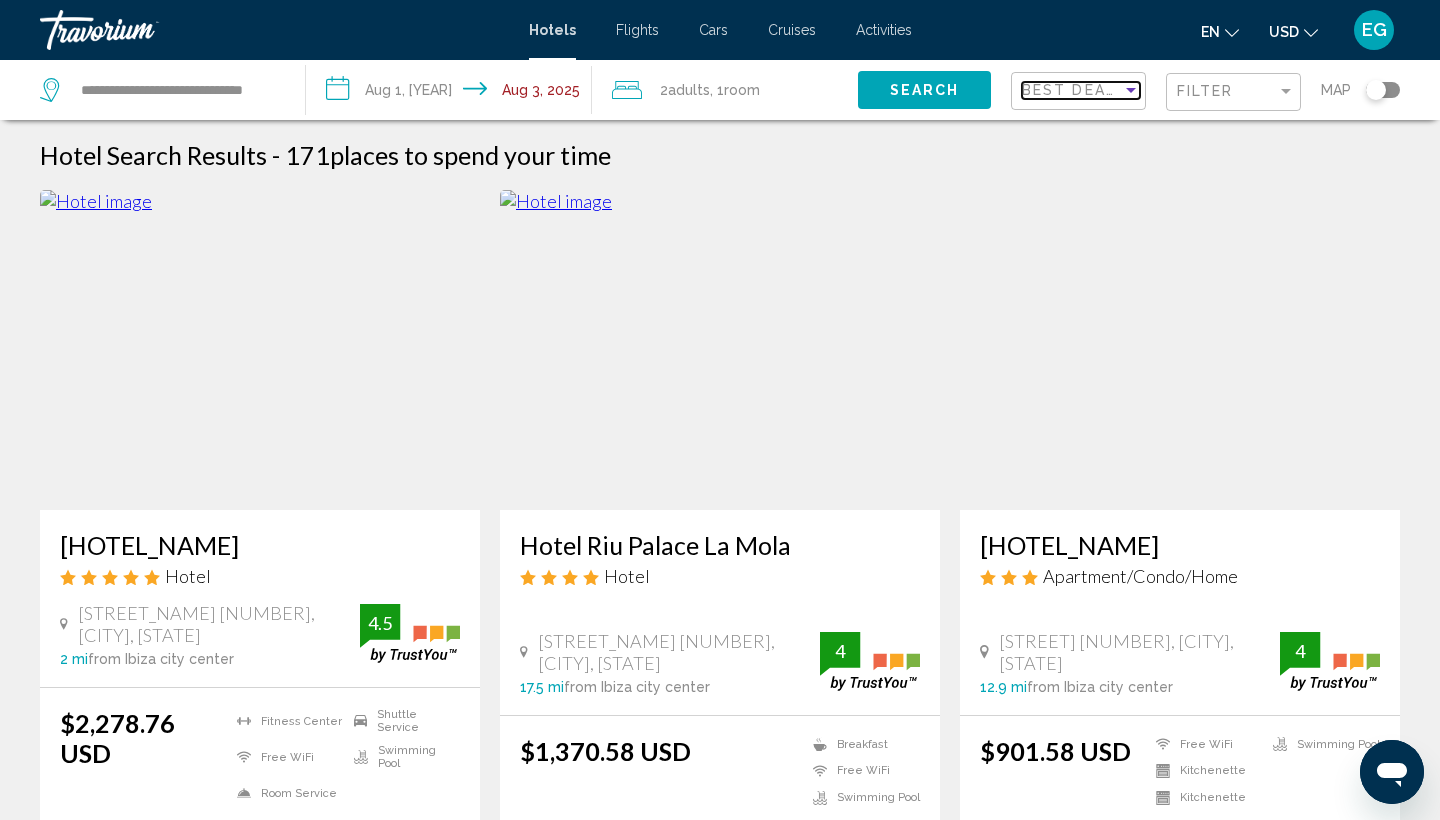 click on "Best Deals" at bounding box center (1072, 90) 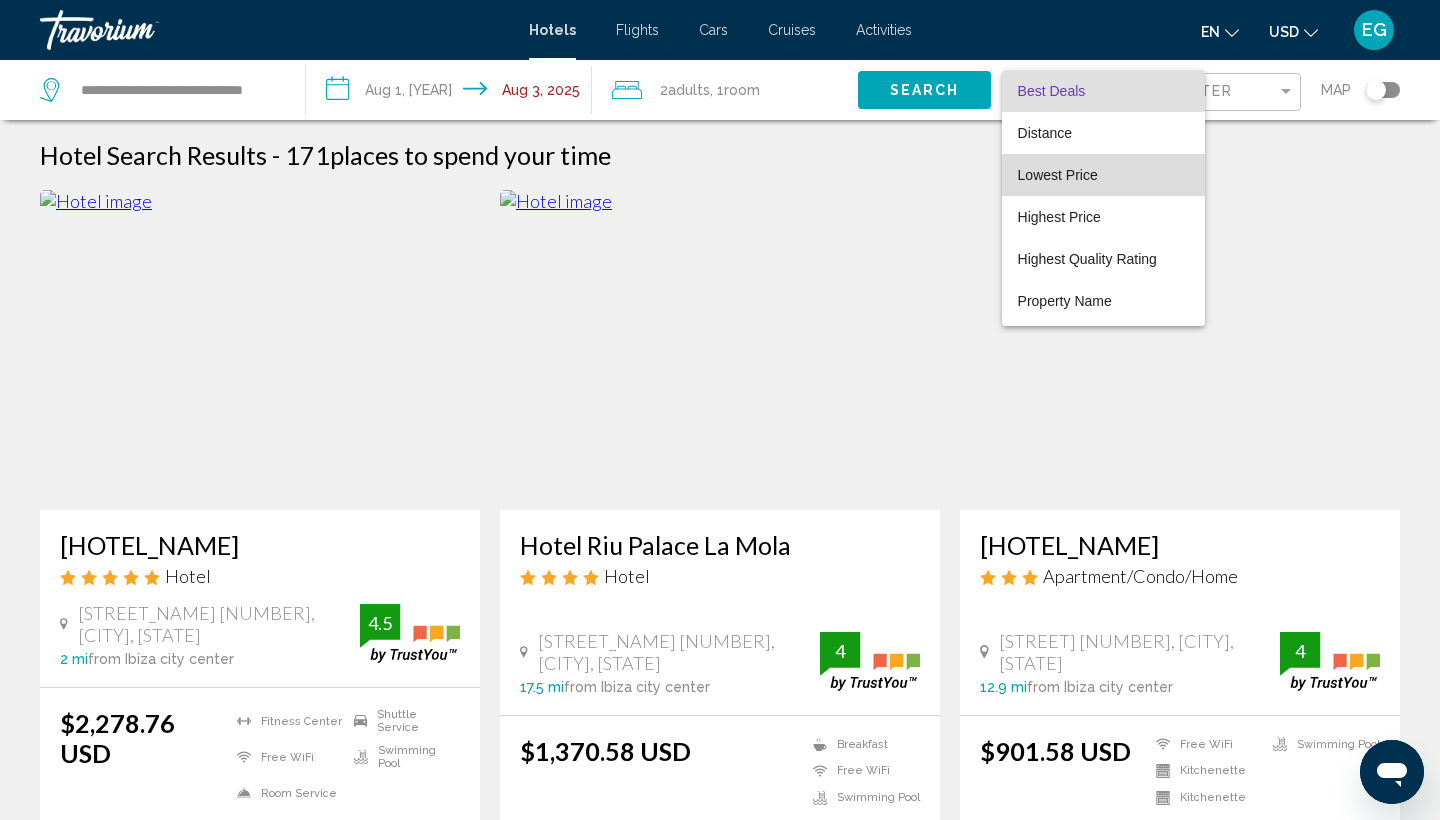 click on "Lowest Price" at bounding box center (1103, 175) 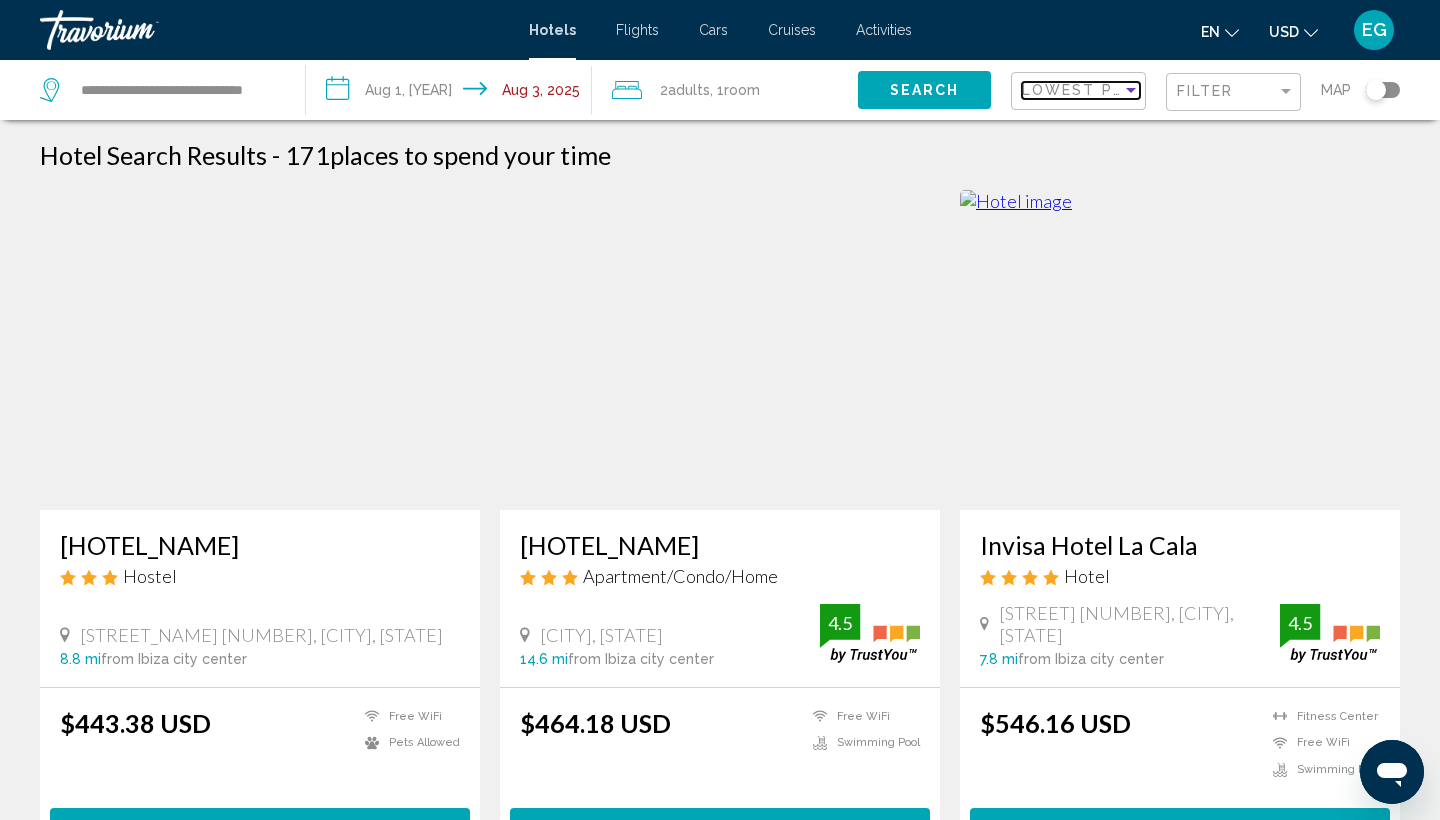 scroll, scrollTop: 0, scrollLeft: 0, axis: both 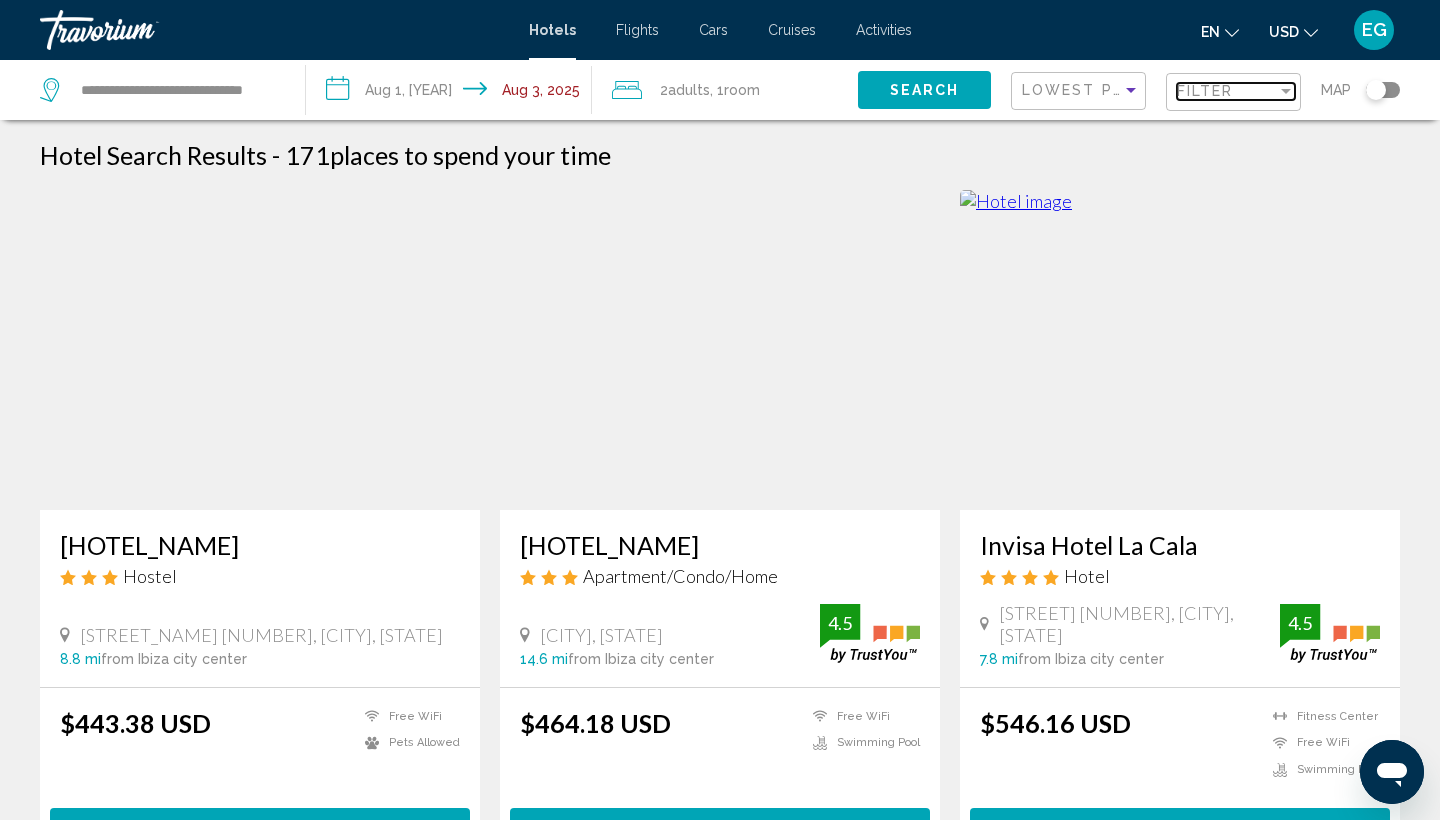 click on "Filter" at bounding box center [1205, 91] 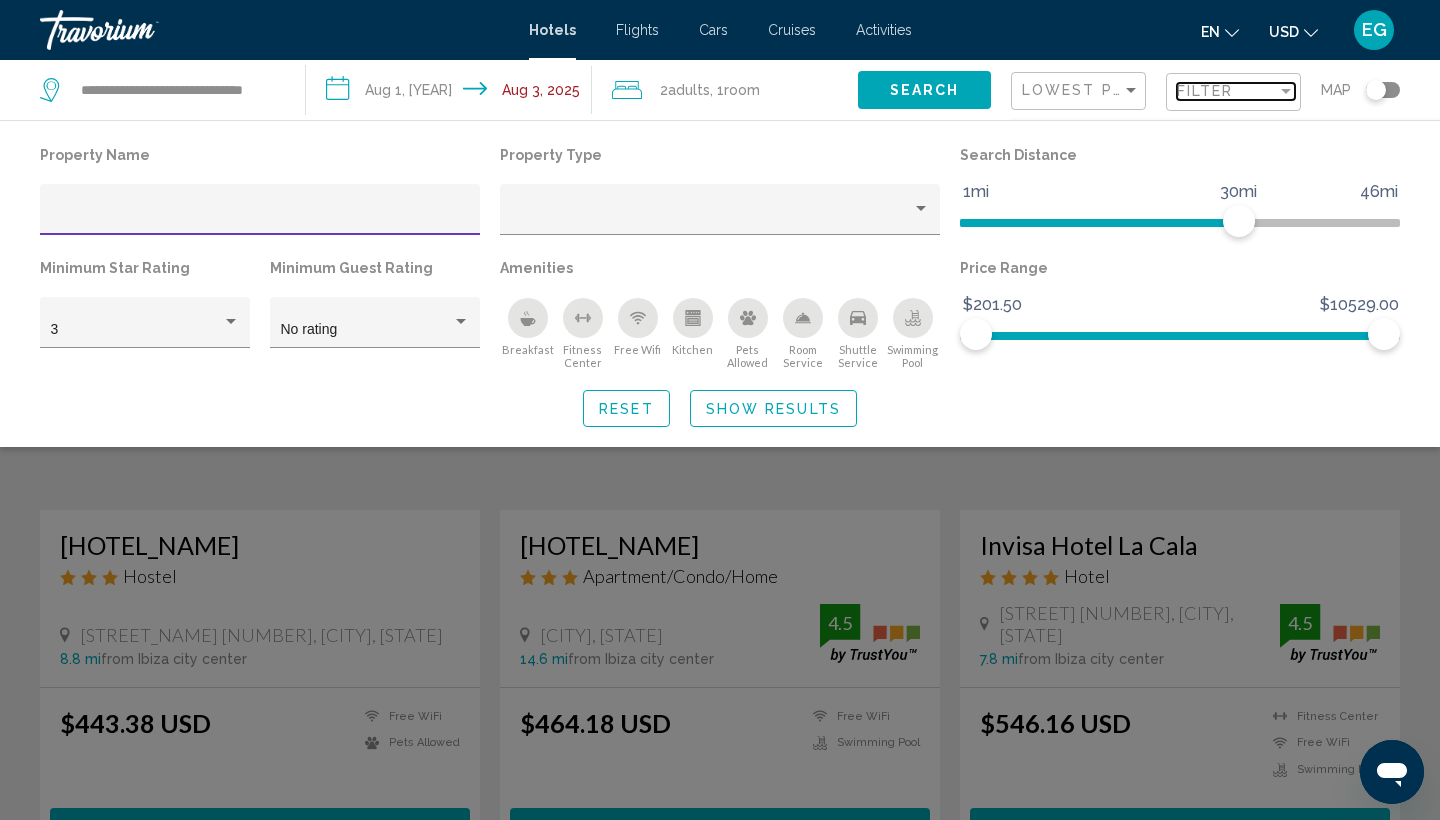 click on "Filter" at bounding box center (1227, 91) 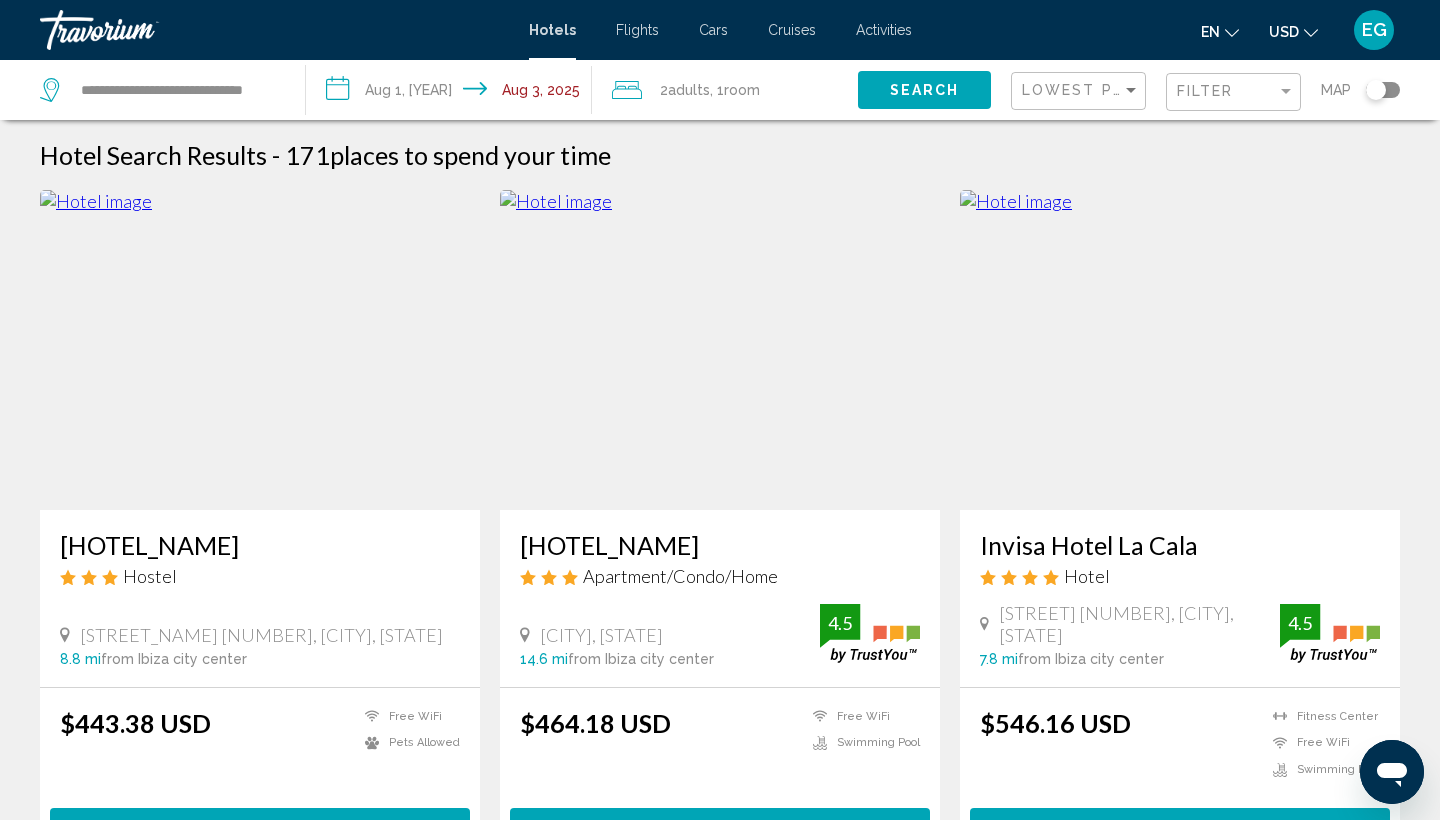click on "USD" at bounding box center [1284, 32] 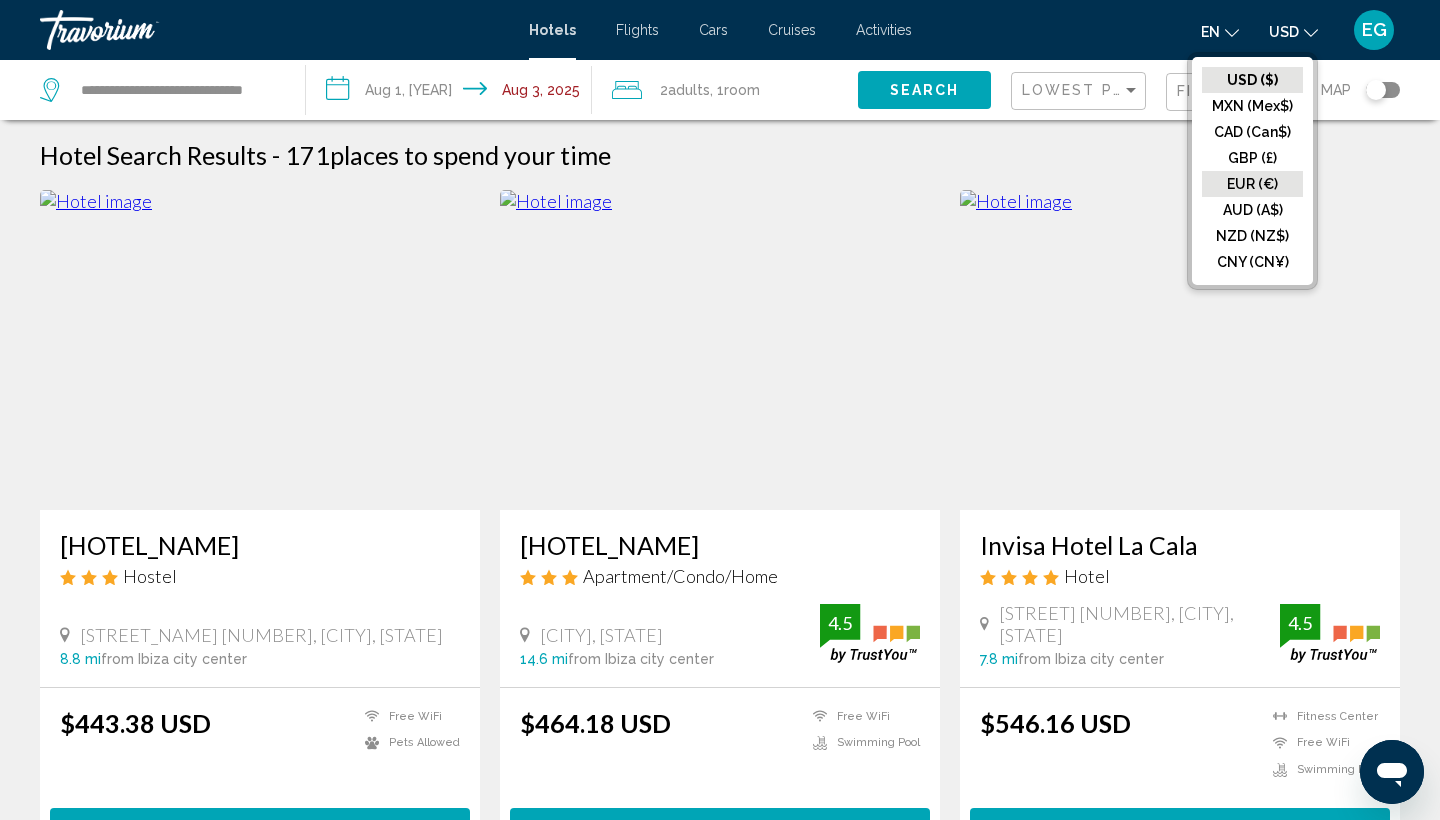 click on "EUR (€)" at bounding box center (1252, 80) 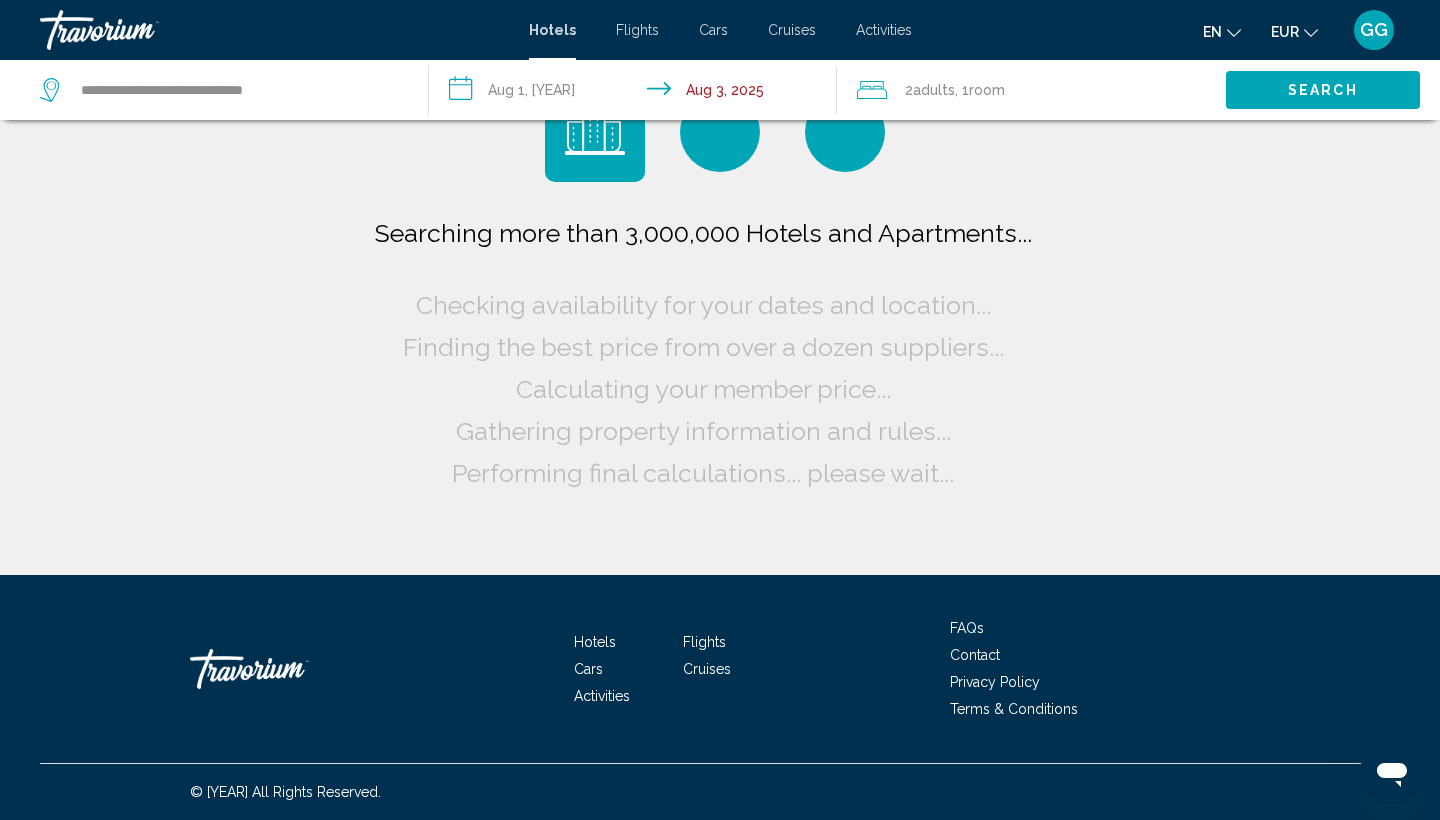 click on "en
English Español Français Italiano Português русский" at bounding box center (1222, 31) 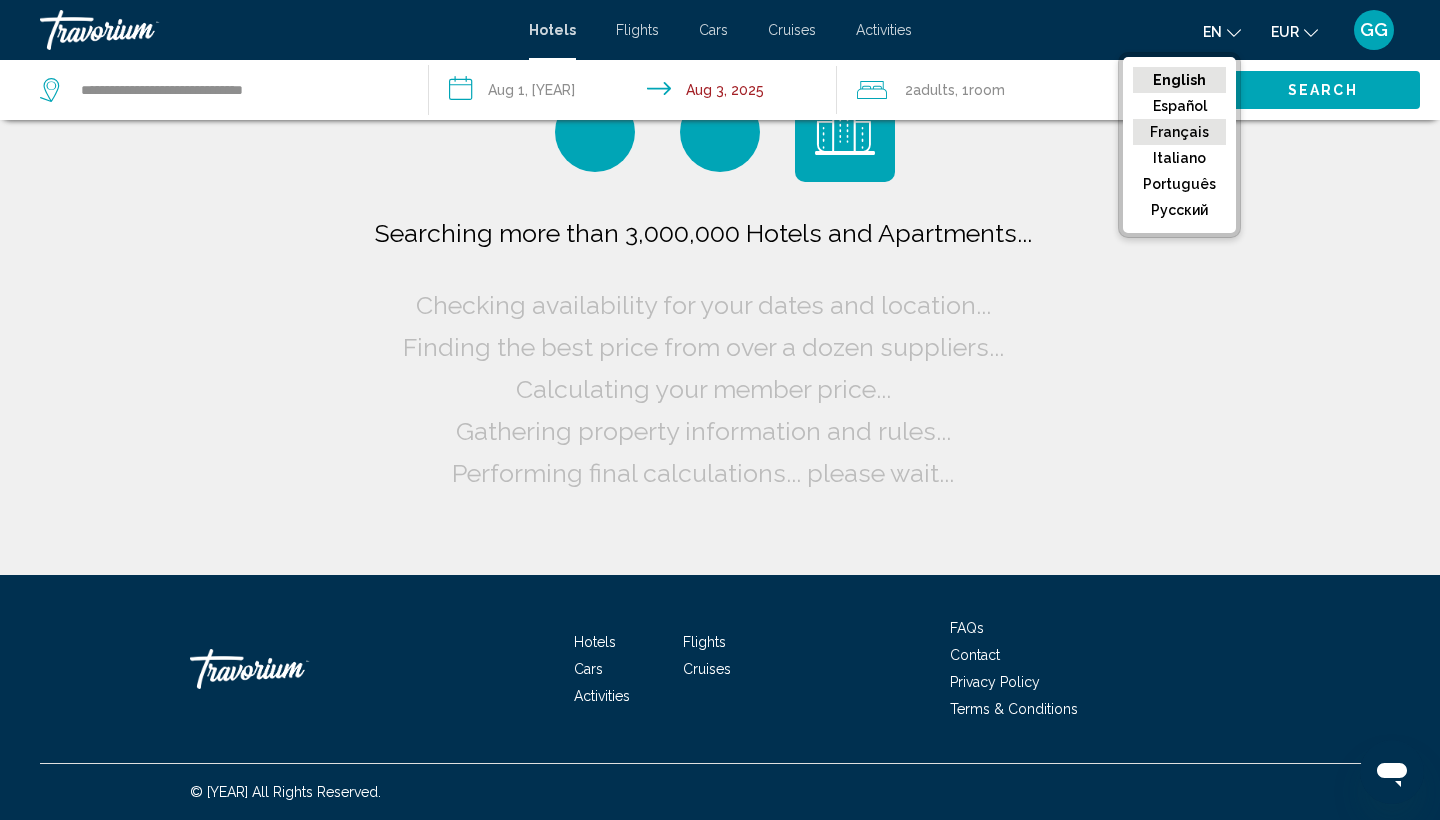 click on "Français" at bounding box center [1179, 80] 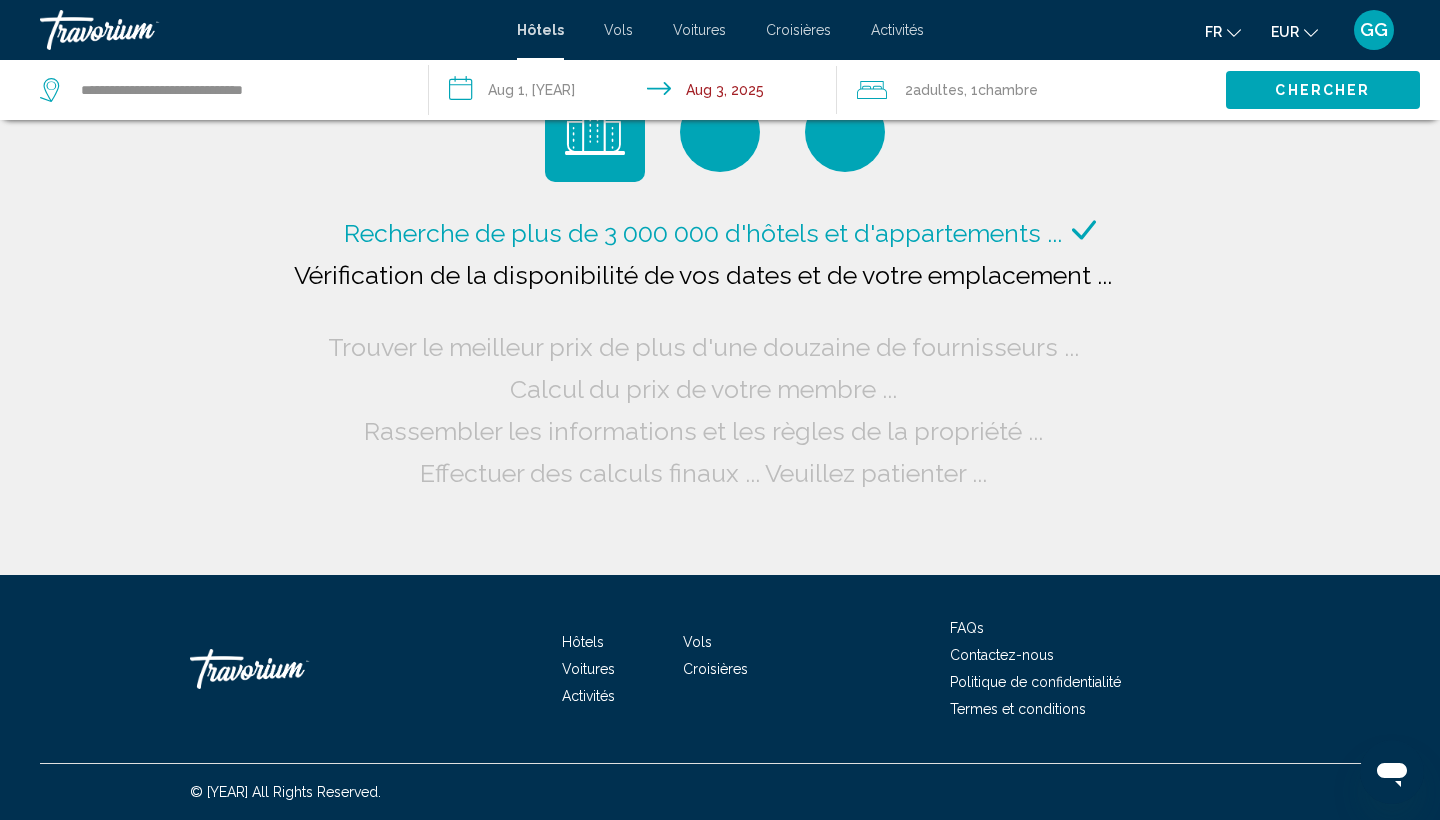 scroll, scrollTop: 0, scrollLeft: 0, axis: both 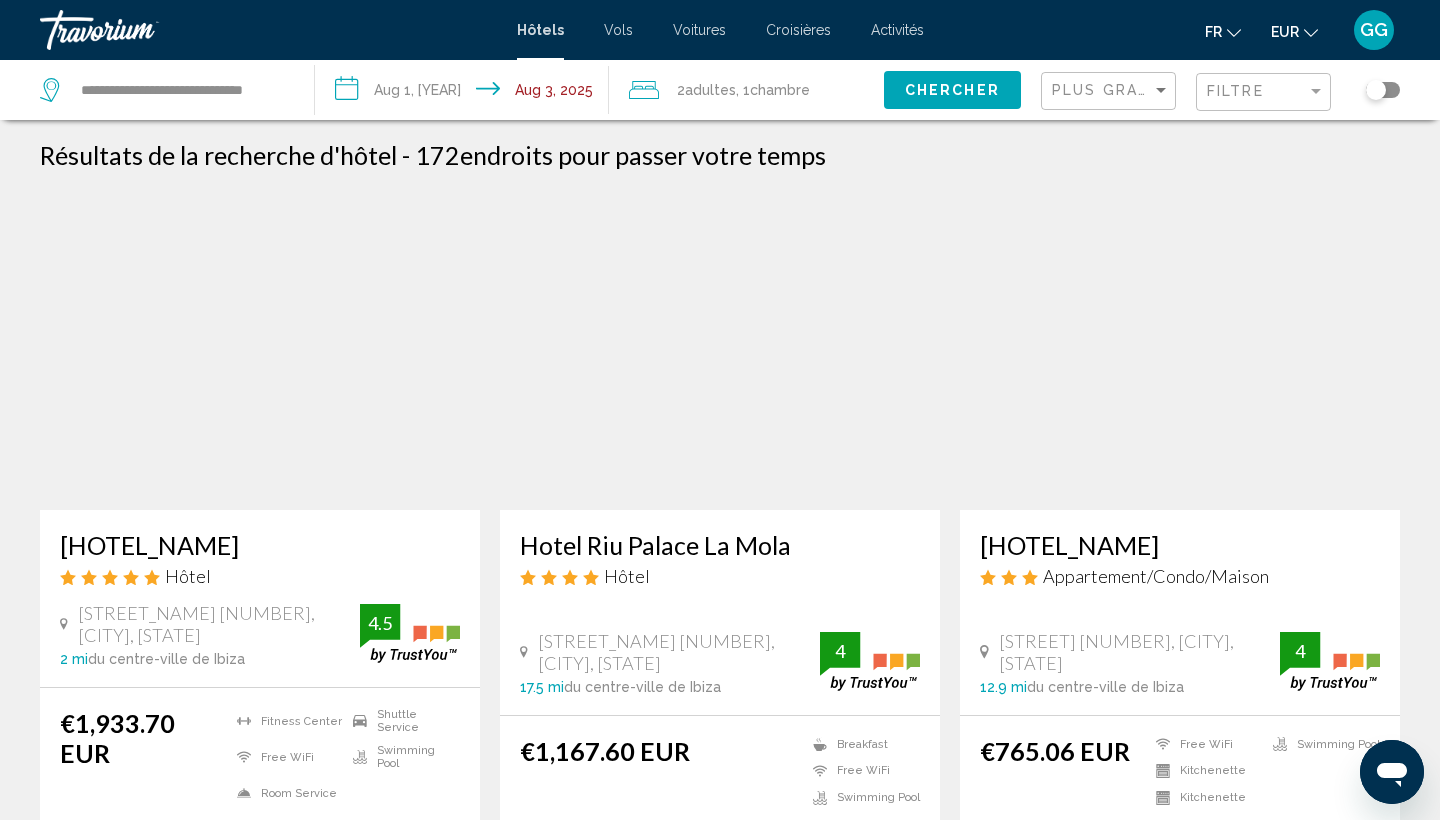 click on "Plus grandes économies" at bounding box center [1111, 91] 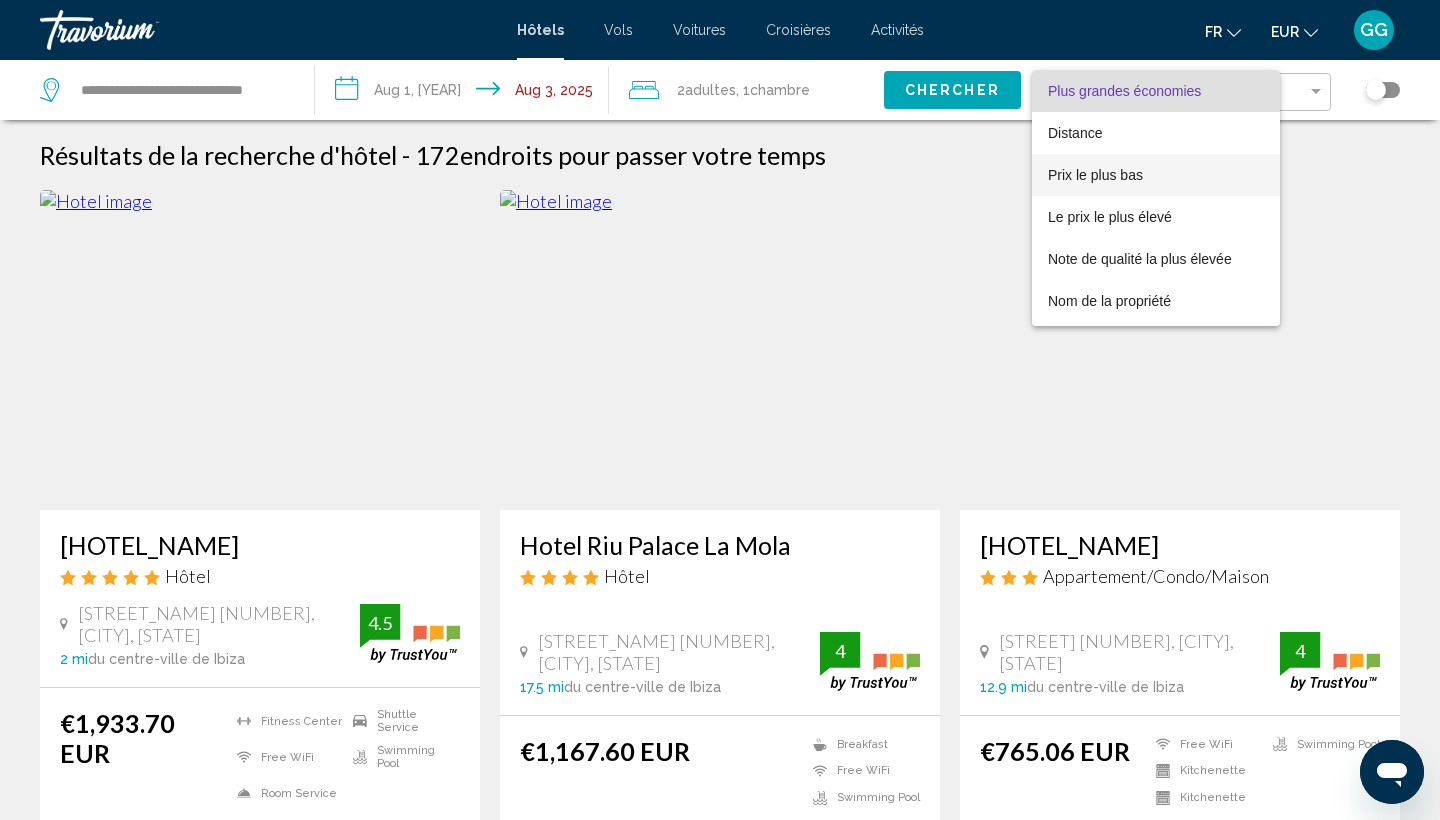 click on "Prix le plus bas" at bounding box center [1156, 175] 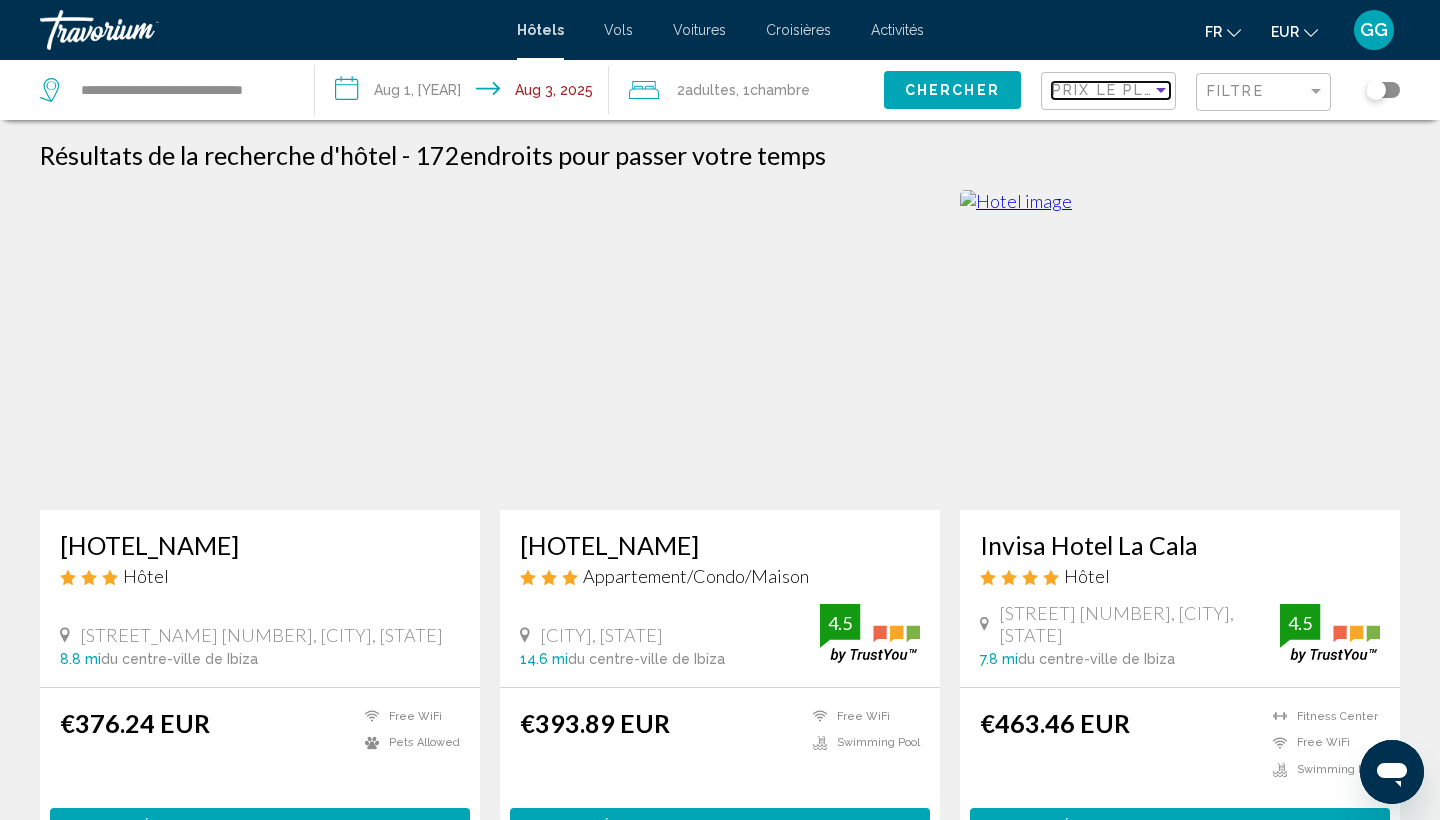 scroll, scrollTop: 0, scrollLeft: 0, axis: both 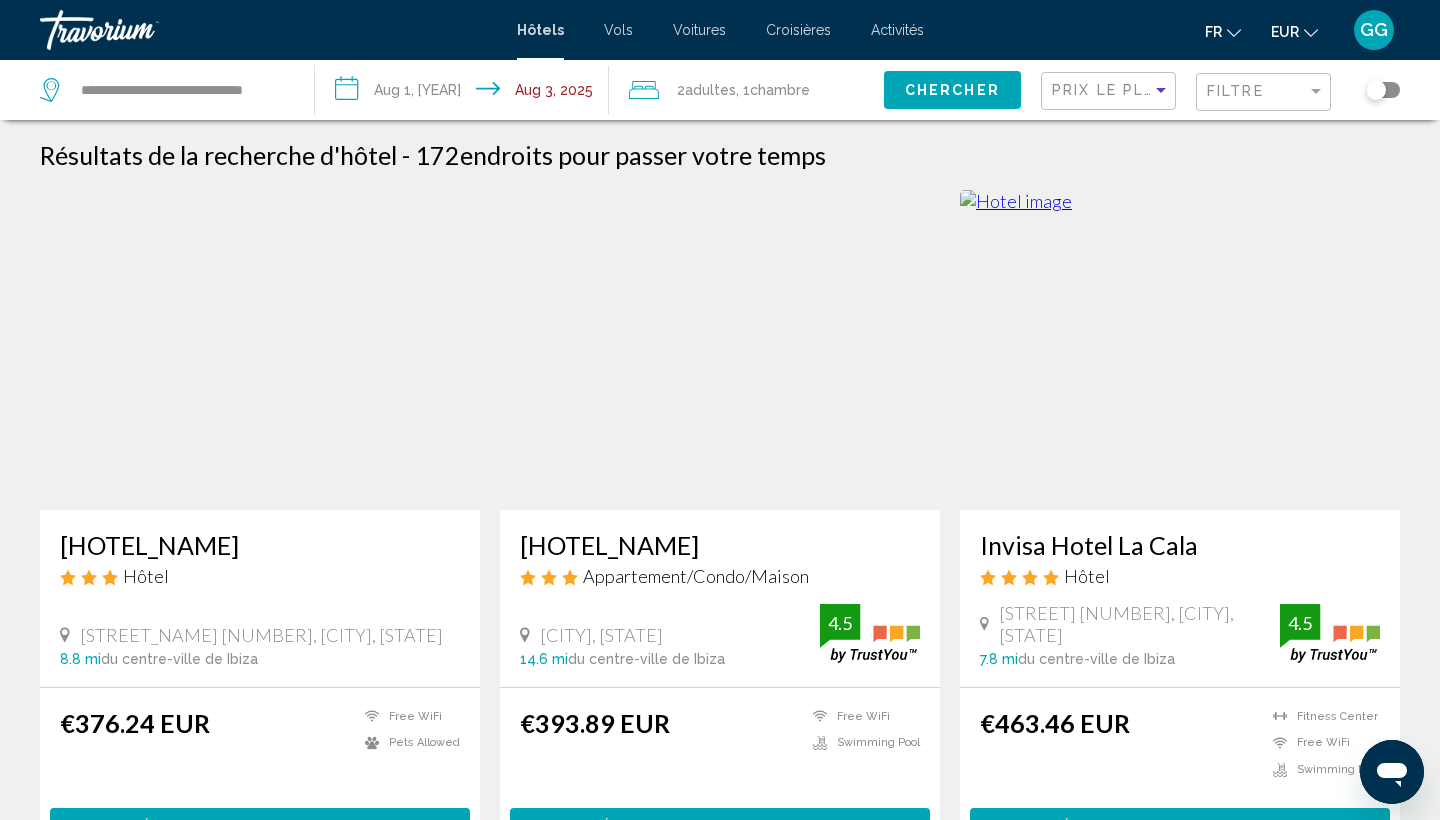 click at bounding box center (140, 30) 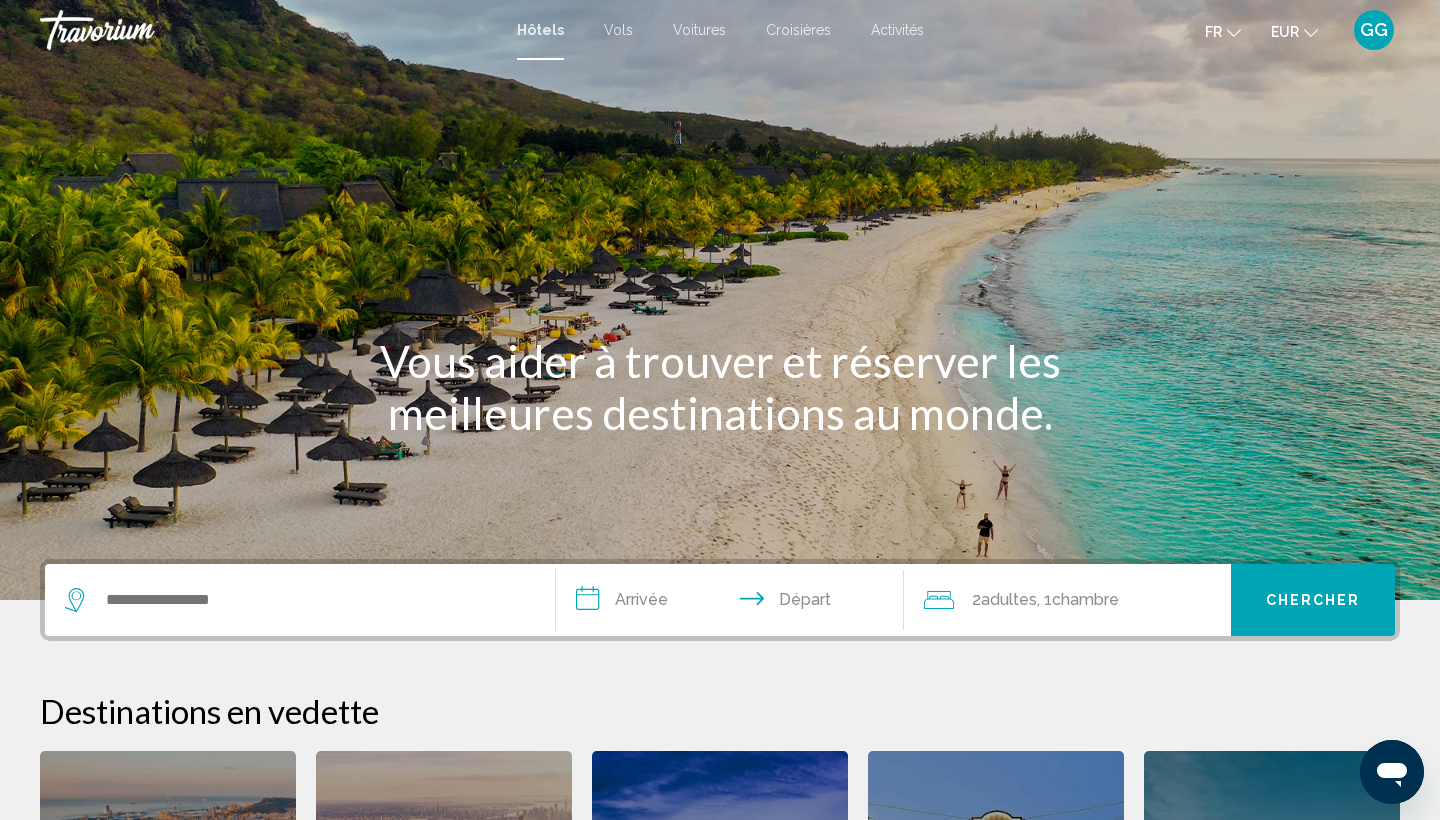 scroll, scrollTop: 0, scrollLeft: 0, axis: both 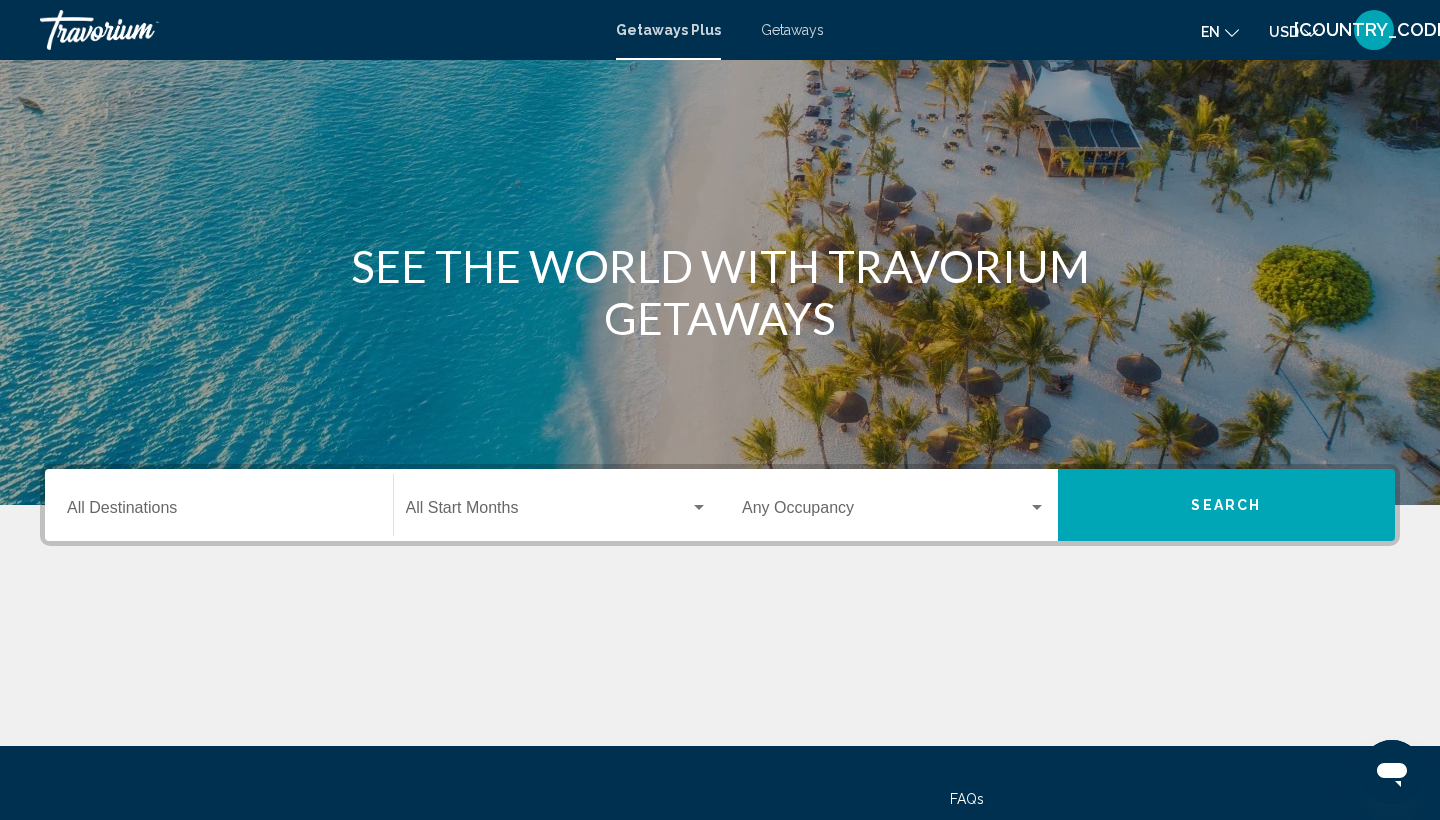 click at bounding box center (1311, 33) 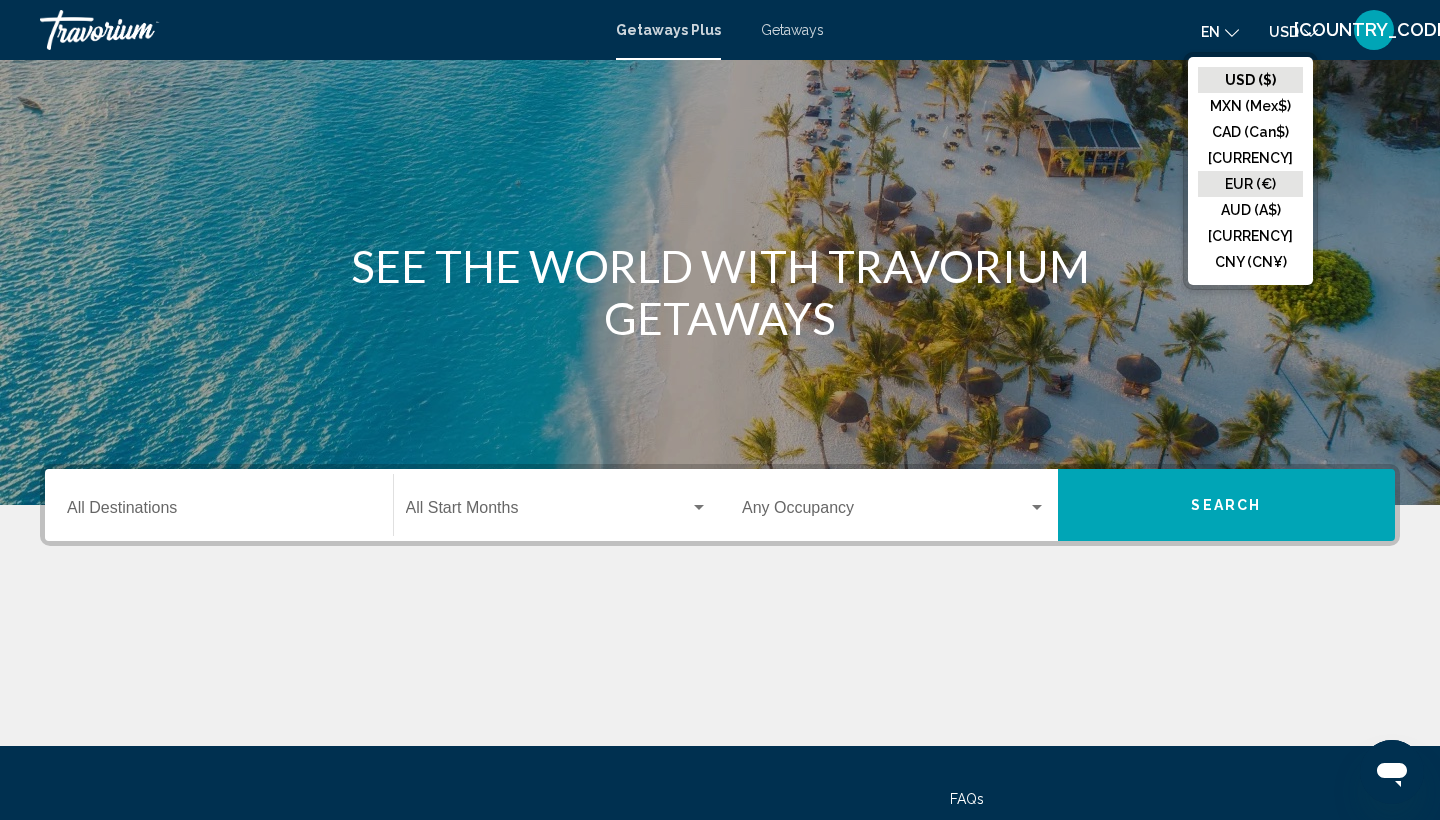 click on "EUR (€)" at bounding box center [1250, 80] 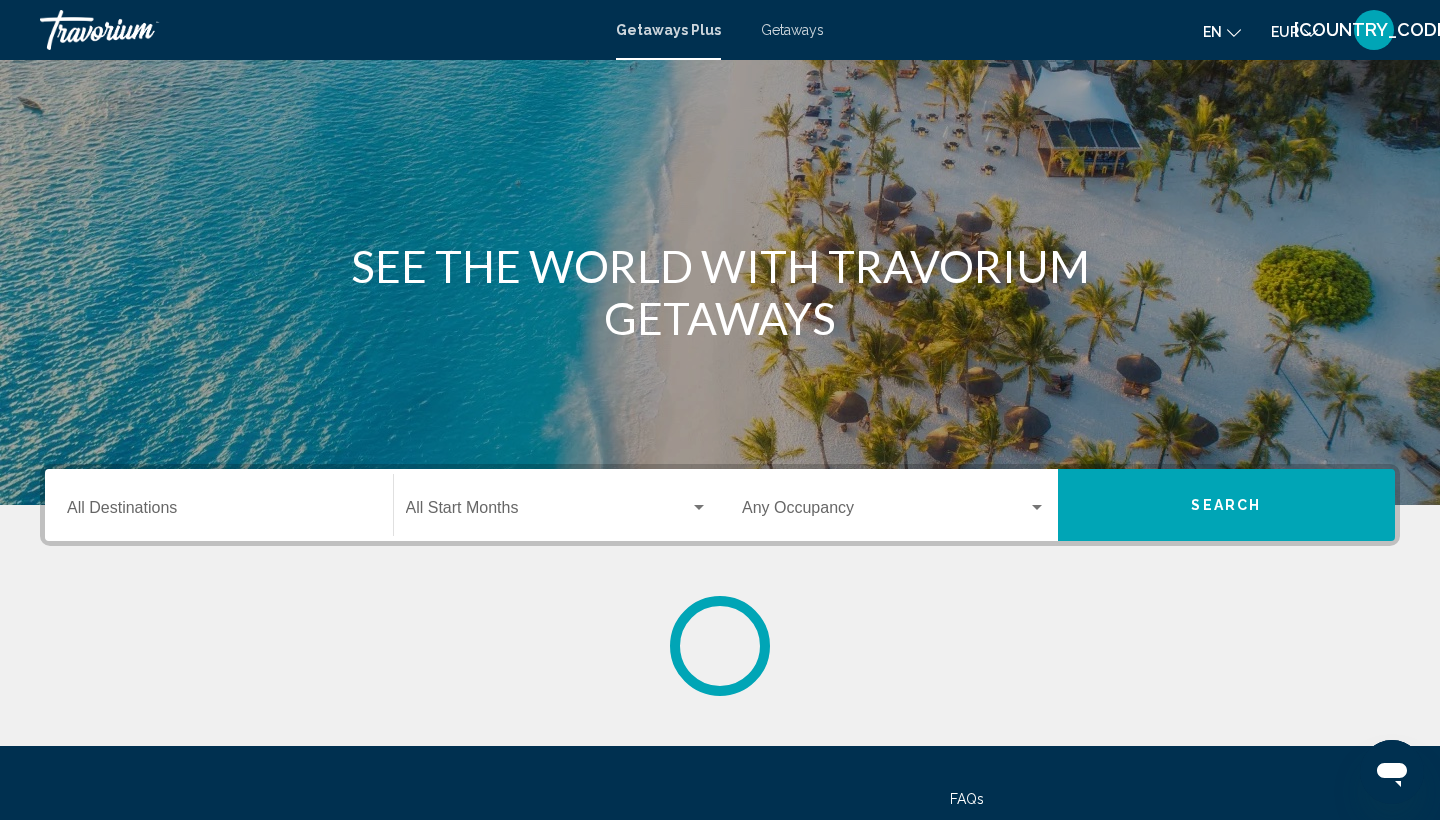 click at bounding box center [1234, 33] 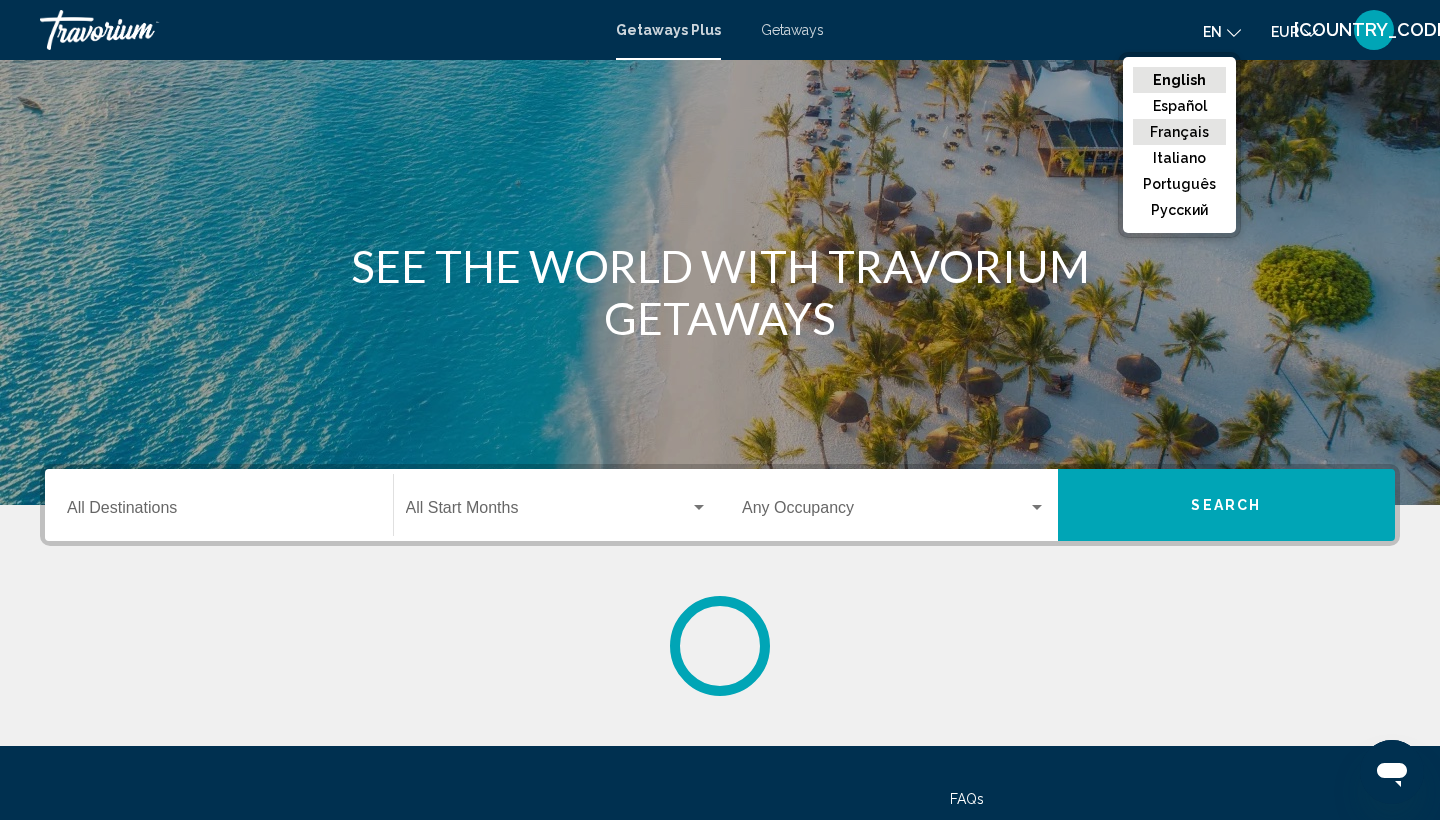 click on "Français" at bounding box center (1179, 80) 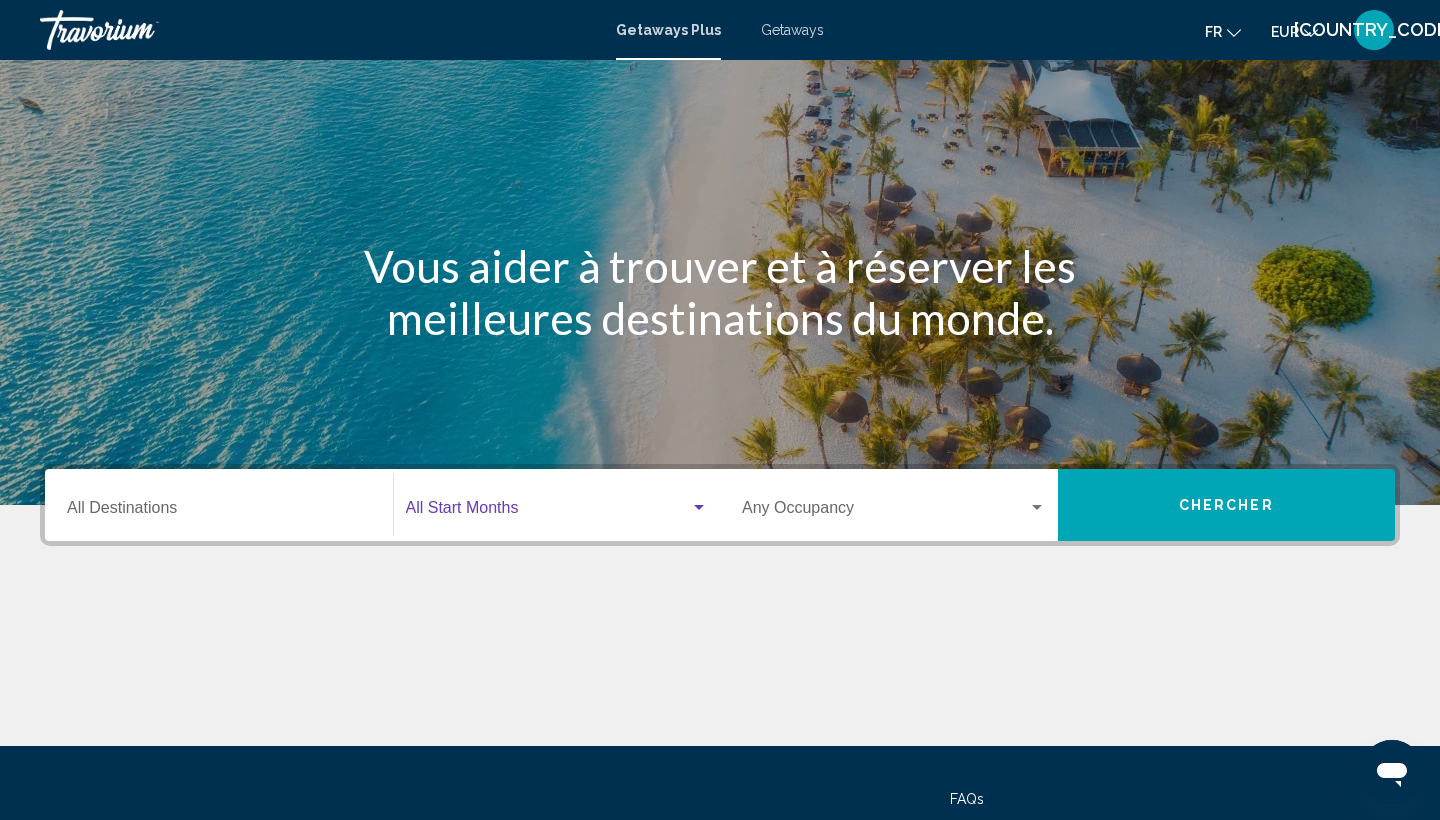 click at bounding box center [548, 512] 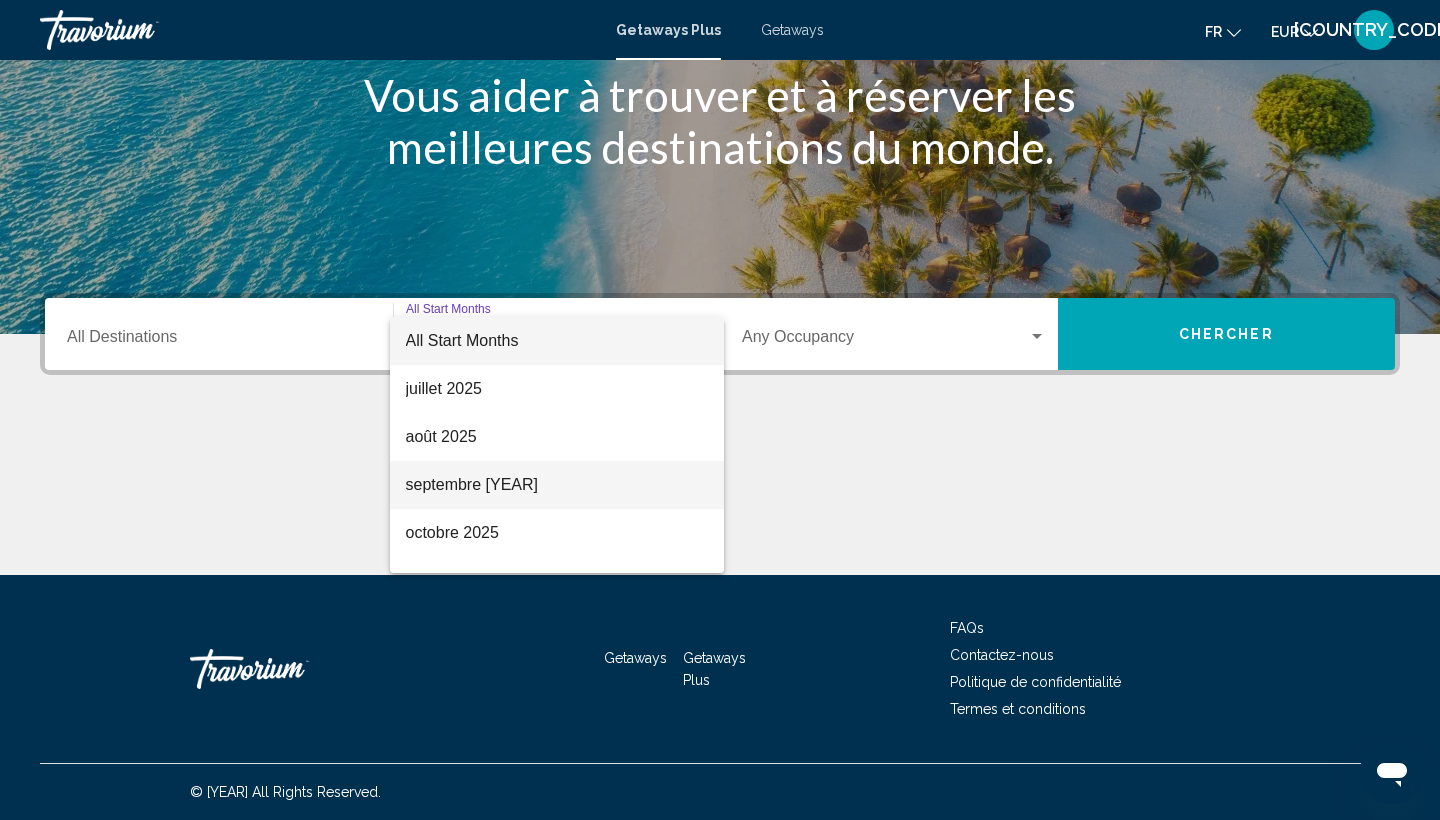 click on "septembre [YEAR]" at bounding box center [557, 485] 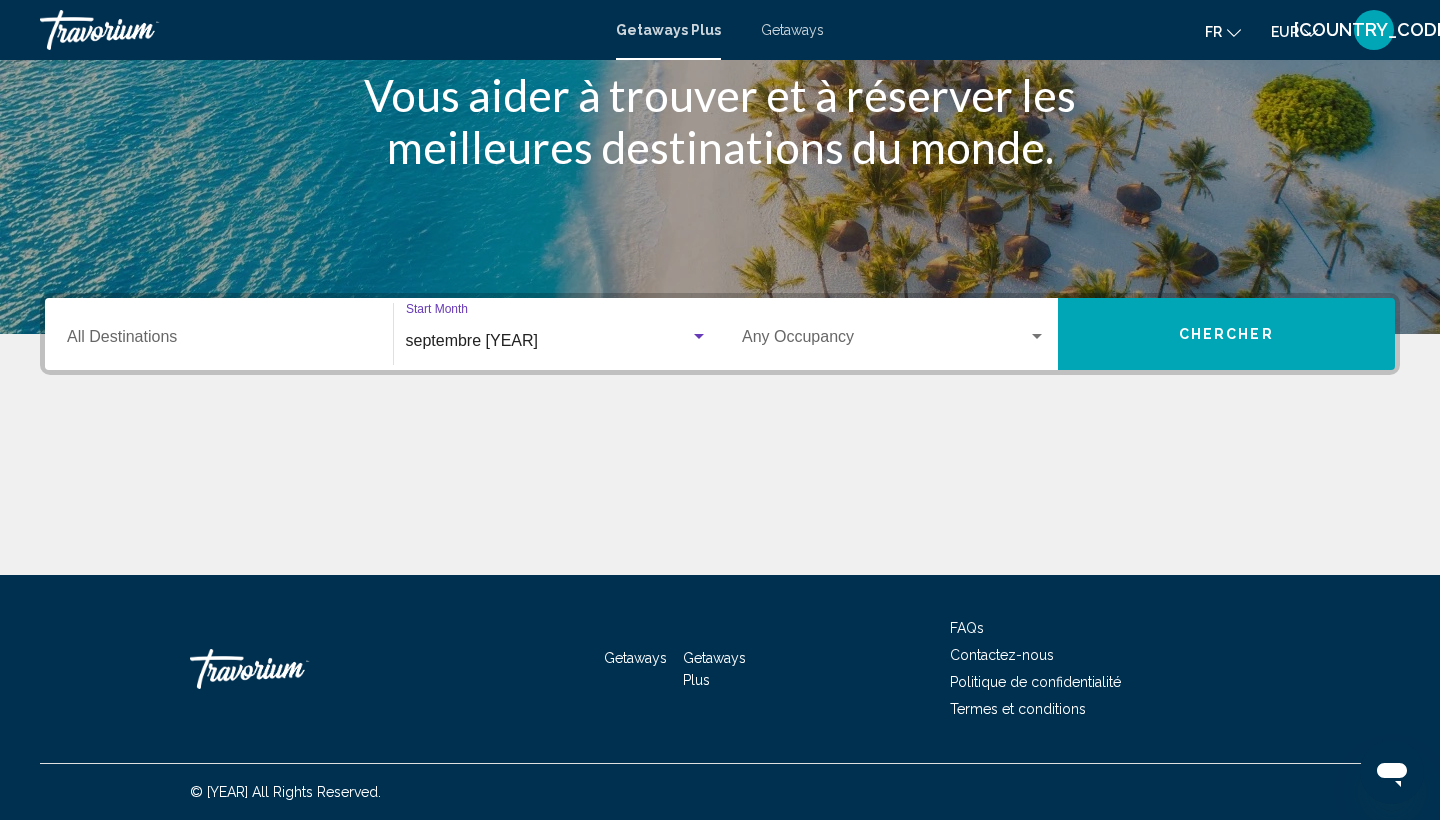 click on "Occupancy Any Occupancy" at bounding box center (894, 334) 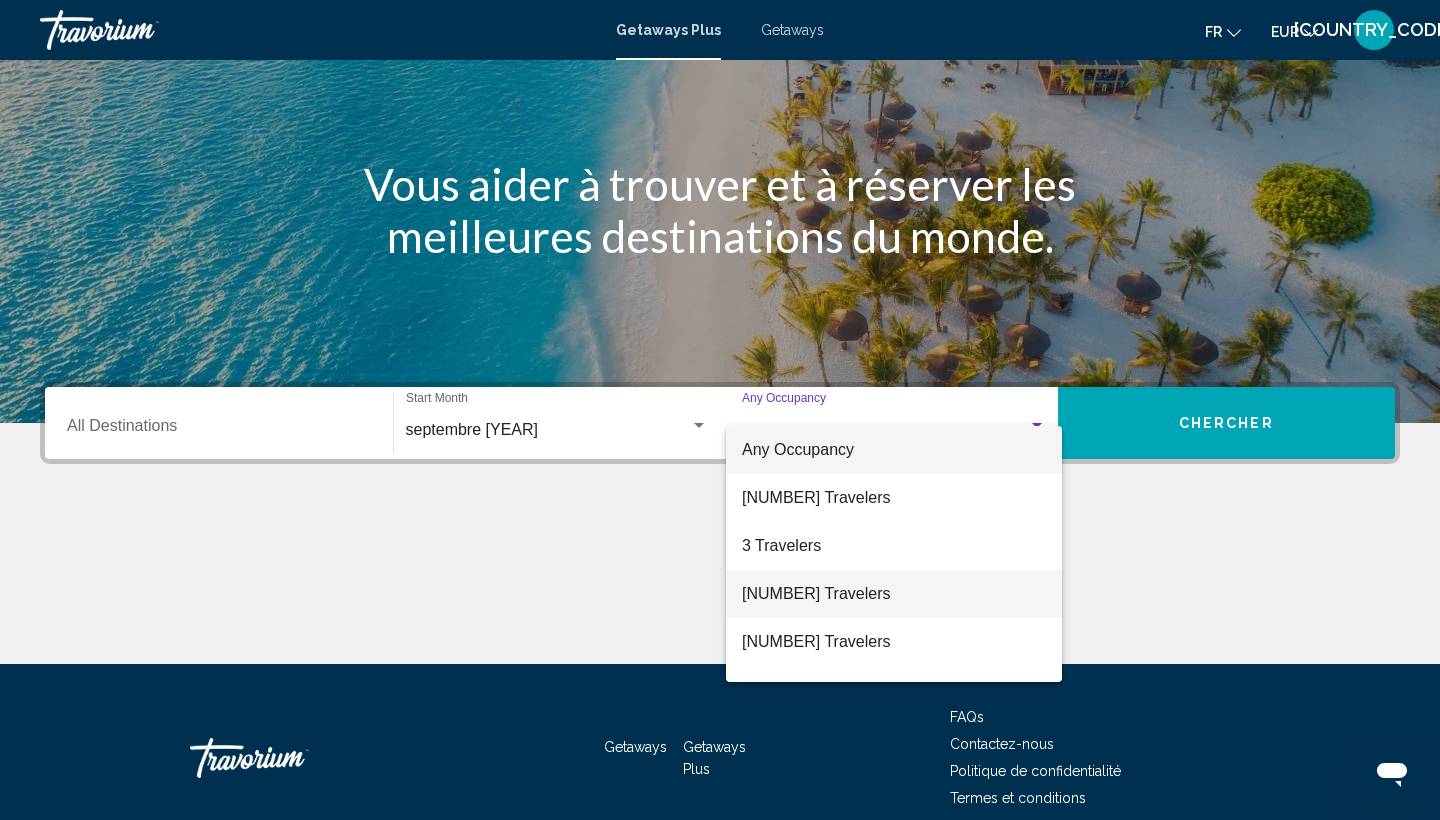 scroll, scrollTop: 157, scrollLeft: 0, axis: vertical 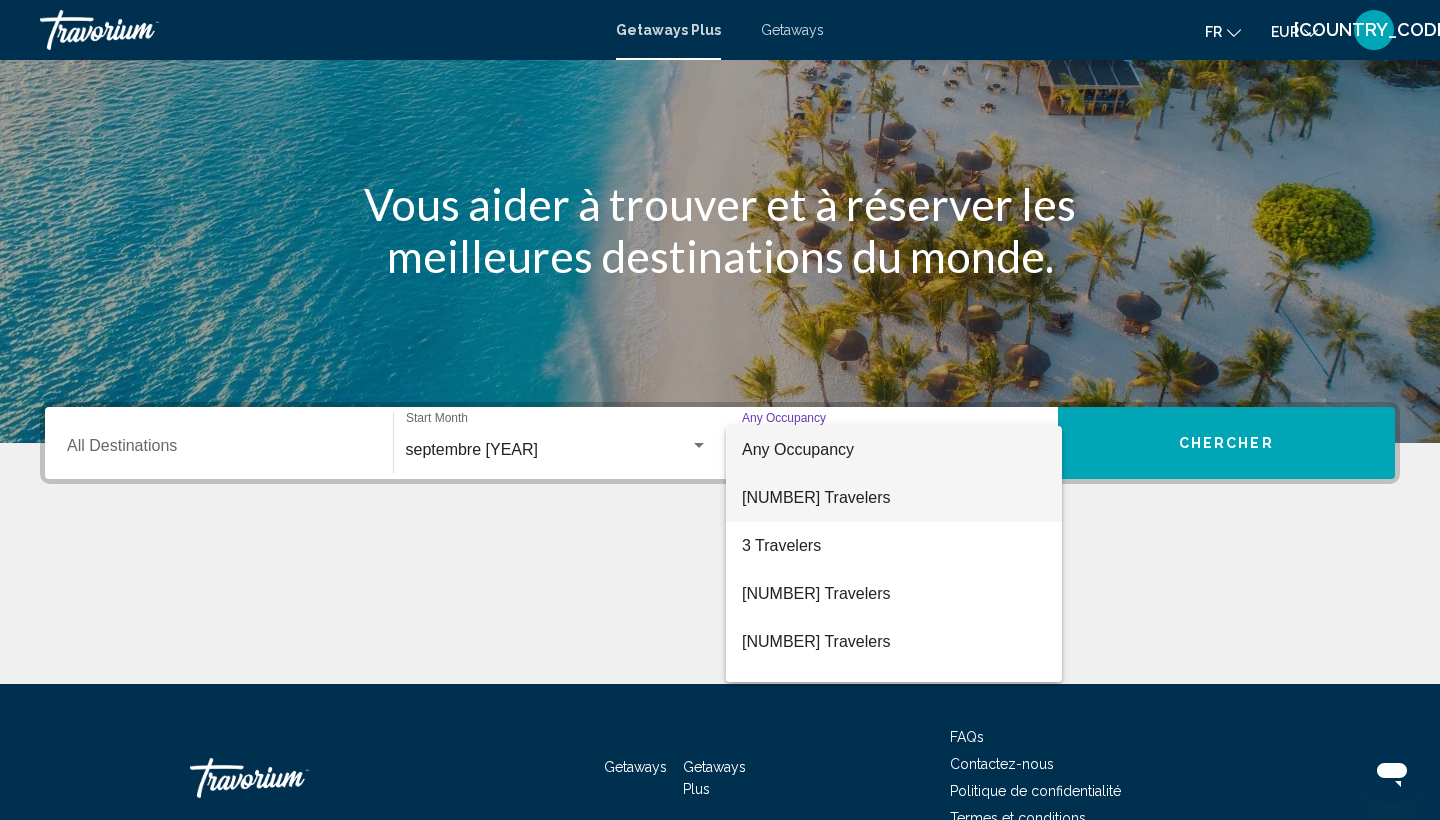 click on "2 Travelers" at bounding box center [894, 498] 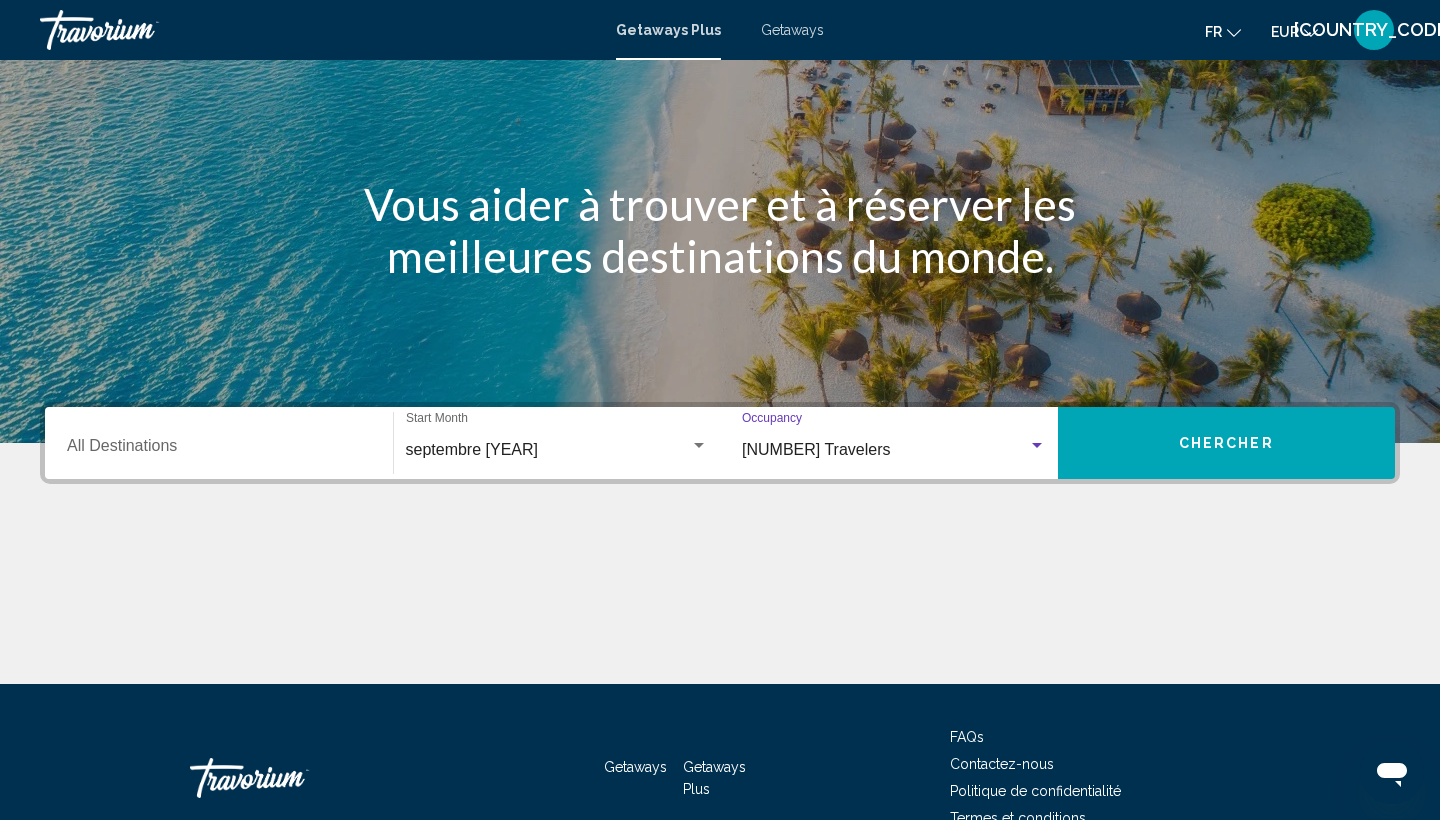 click on "Destination All Destinations" at bounding box center (219, 450) 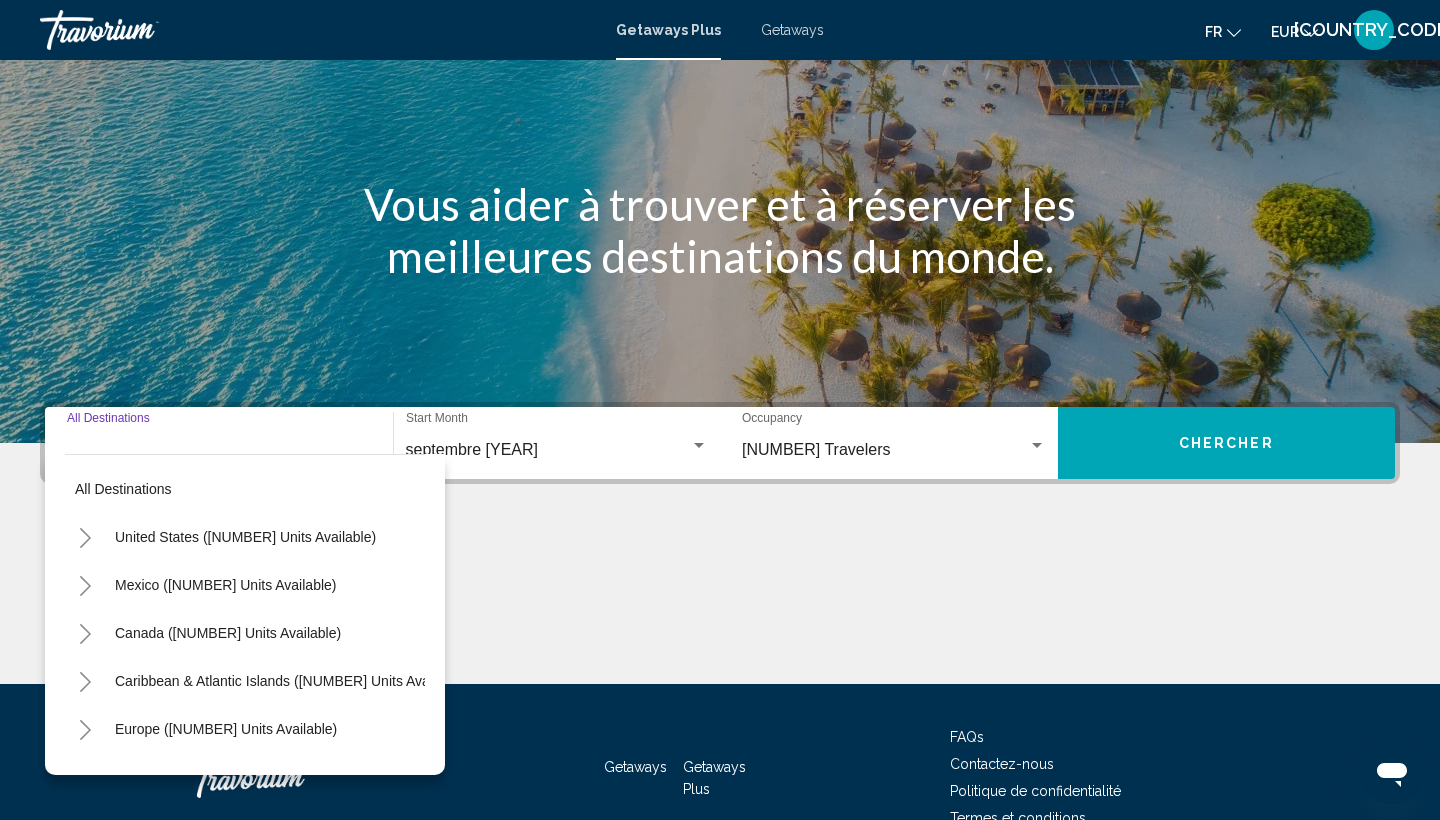 scroll, scrollTop: 266, scrollLeft: 0, axis: vertical 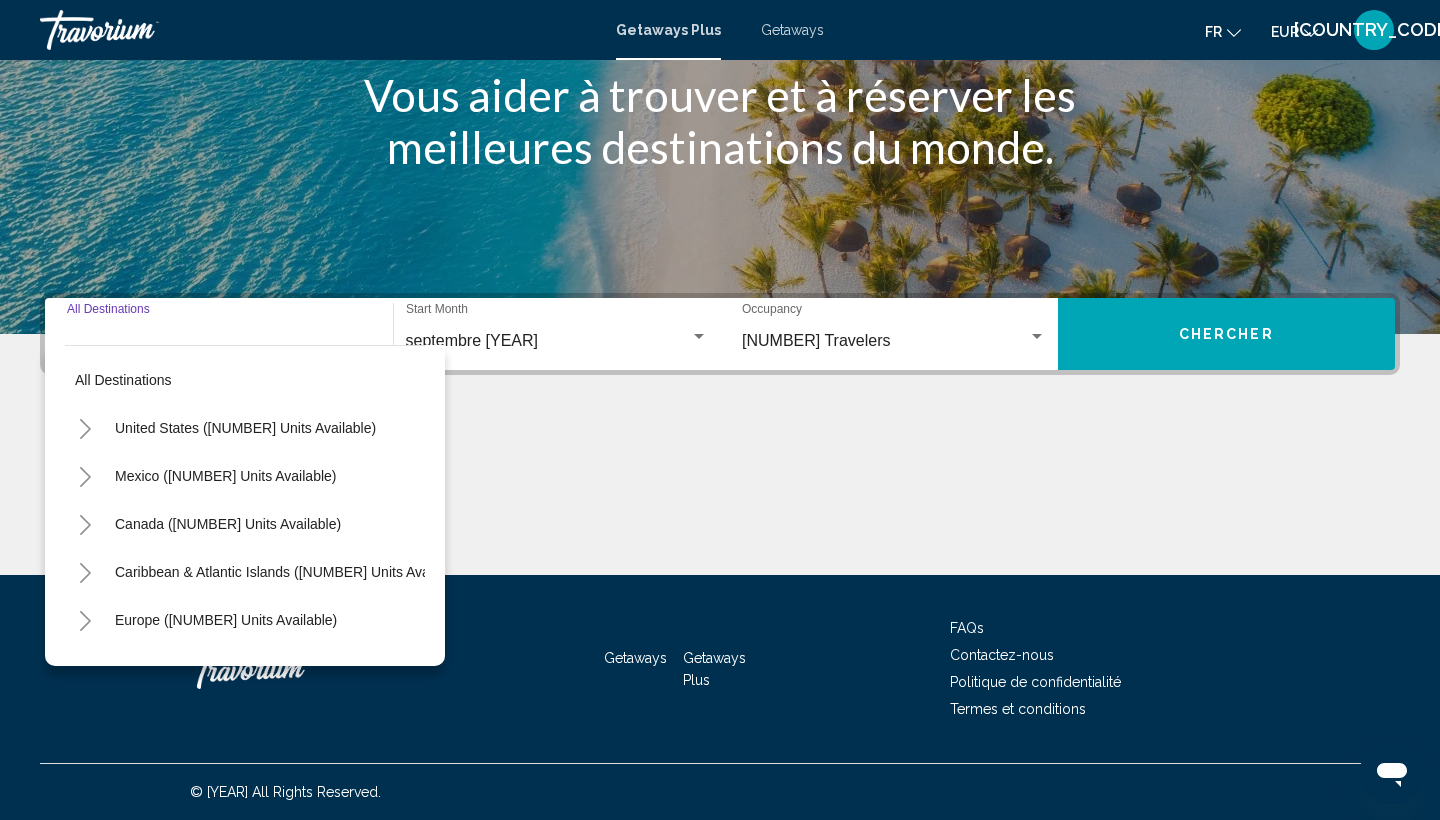 click at bounding box center (720, 500) 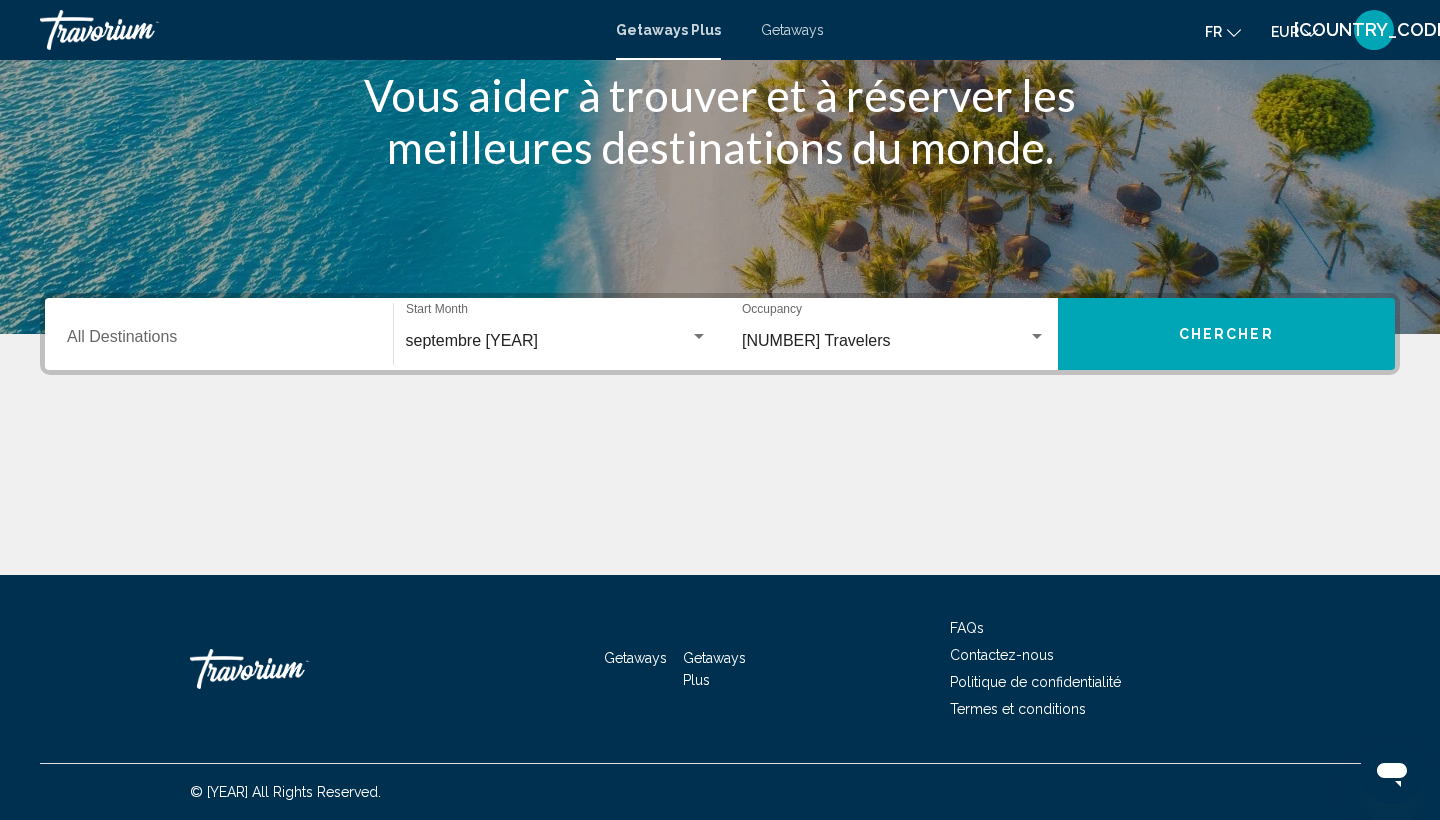 click on "Chercher" at bounding box center [1227, 334] 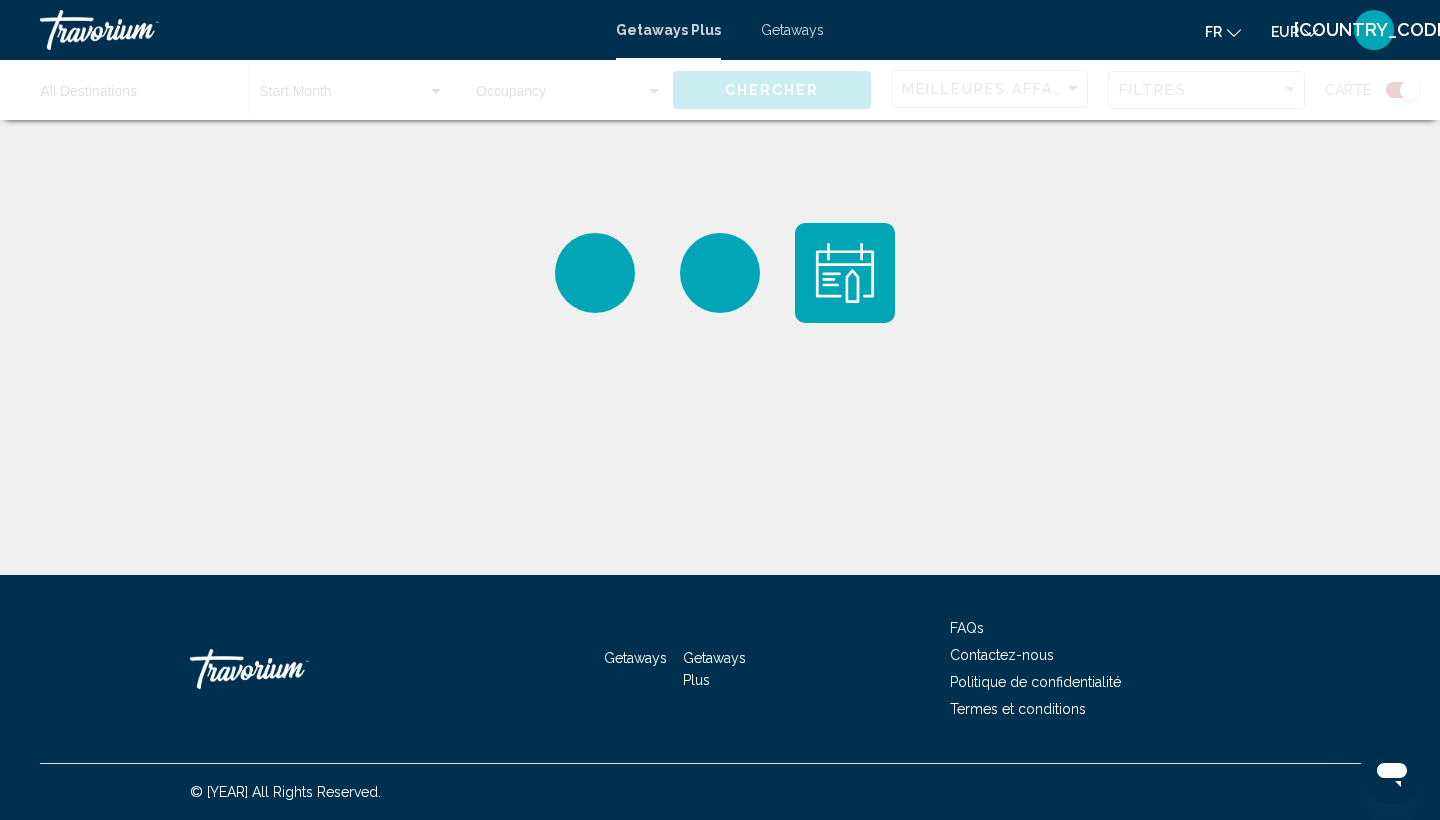 scroll, scrollTop: 0, scrollLeft: 0, axis: both 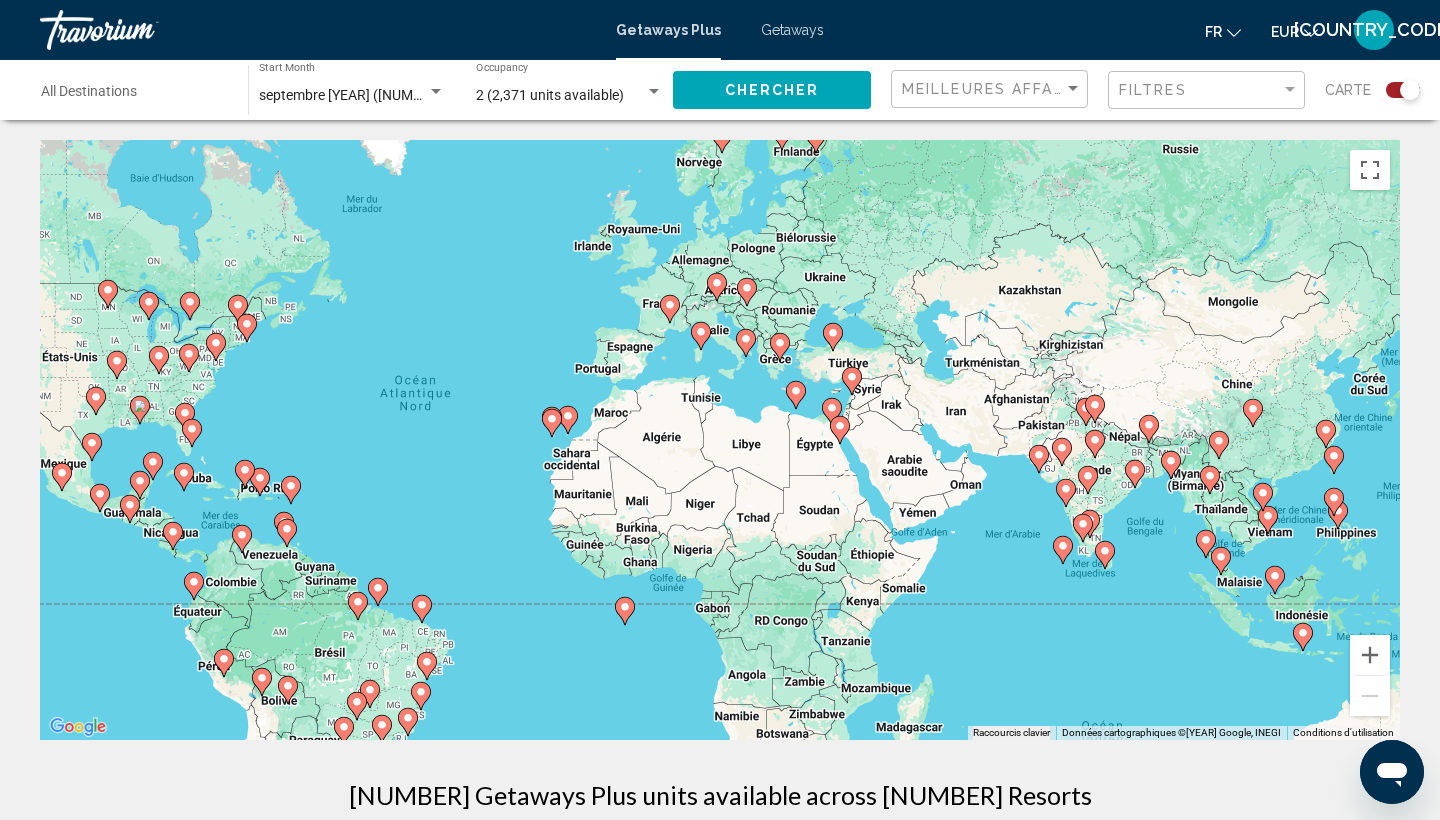 drag, startPoint x: 631, startPoint y: 419, endPoint x: 382, endPoint y: 403, distance: 249.51352 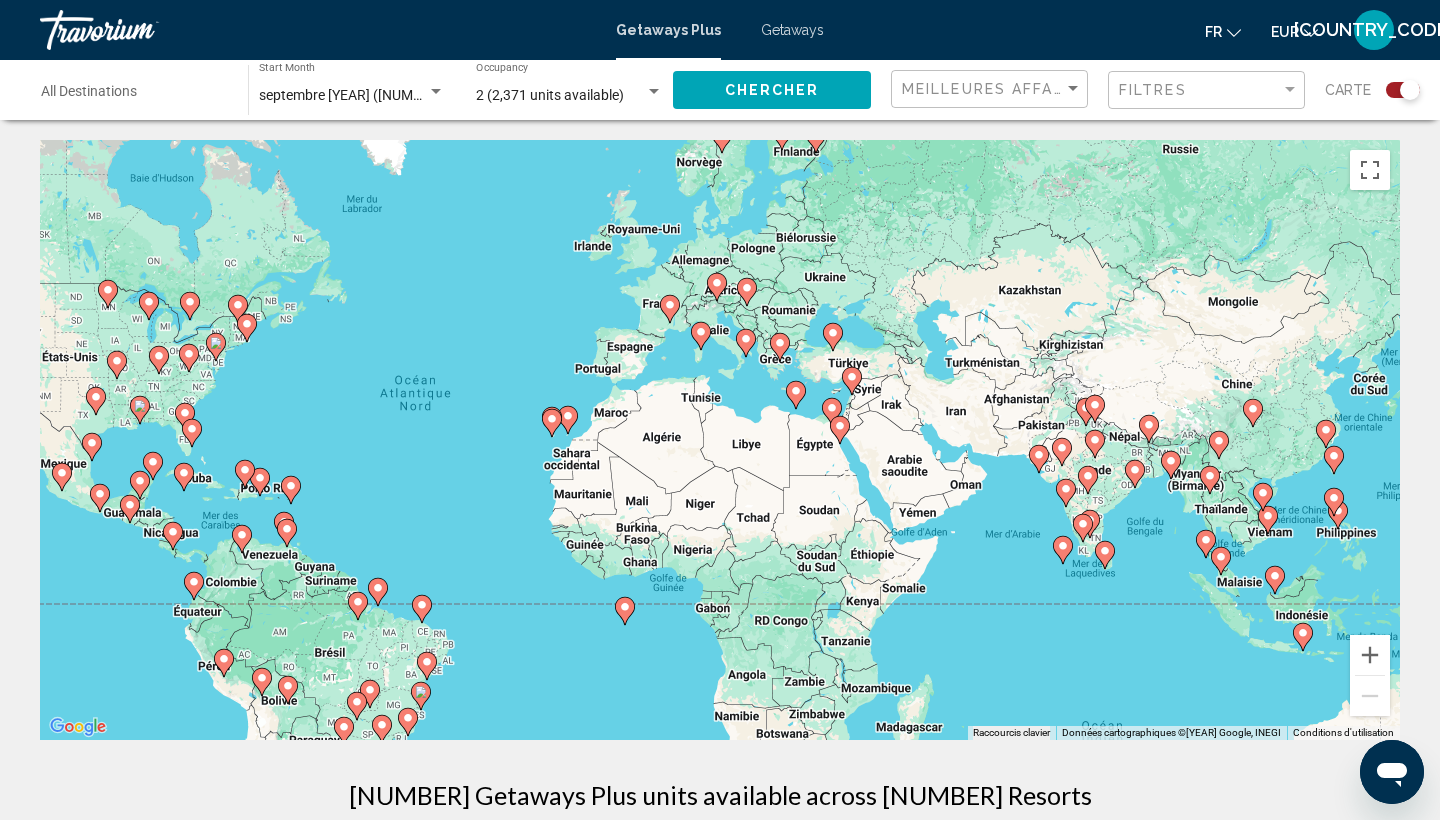 click on "Pour naviguer, appuyez sur les touches fléchées. Pour activer le glissement avec le clavier, appuyez sur Alt+Entrée. Une fois ce mode activé, utilisez les touches fléchées pour déplacer le repère. Pour valider le déplacement, appuyez sur Entrée. Pour annuler, appuyez sur Échap." at bounding box center [720, 440] 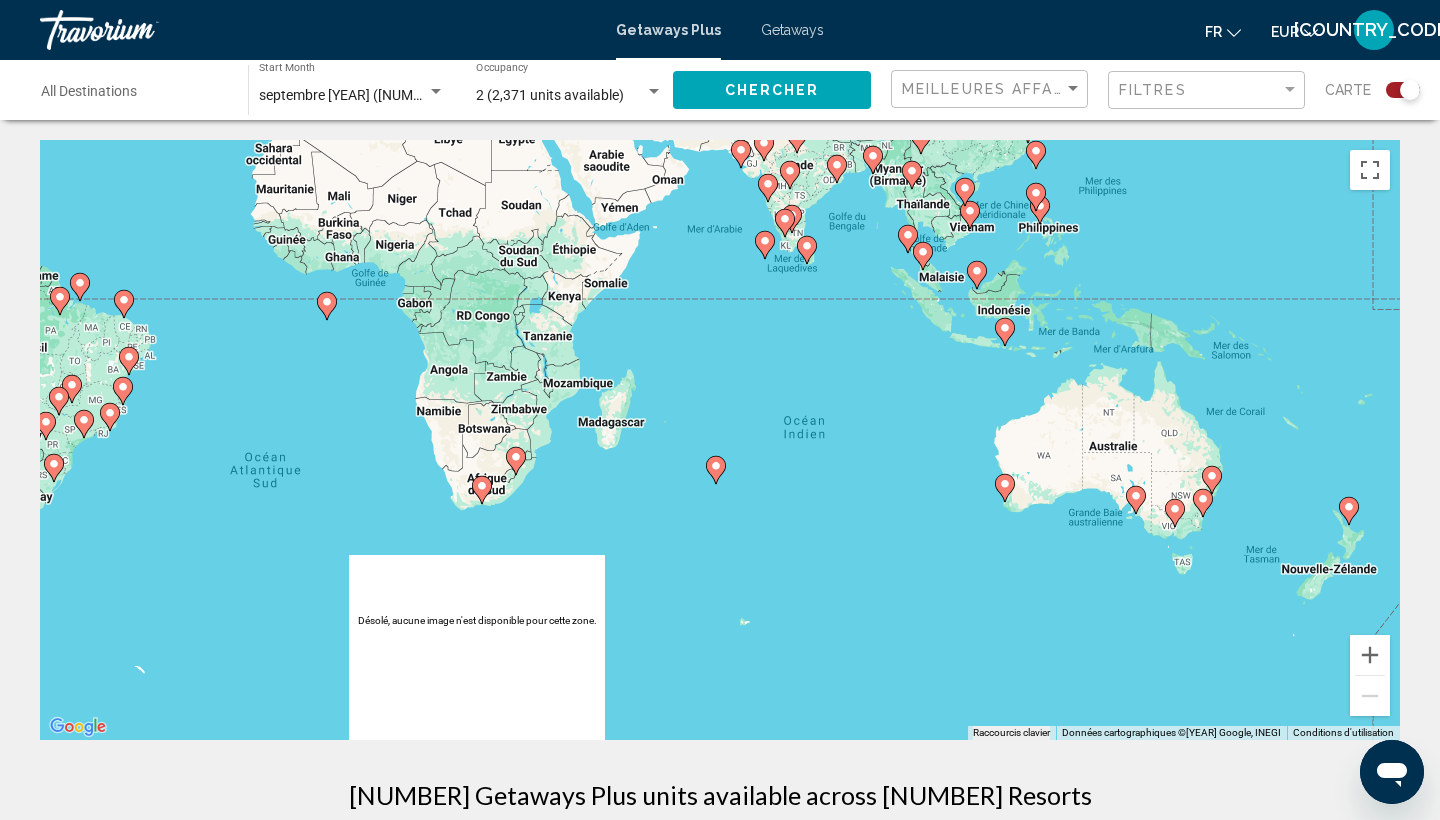 drag, startPoint x: 1009, startPoint y: 568, endPoint x: 714, endPoint y: 263, distance: 424.323 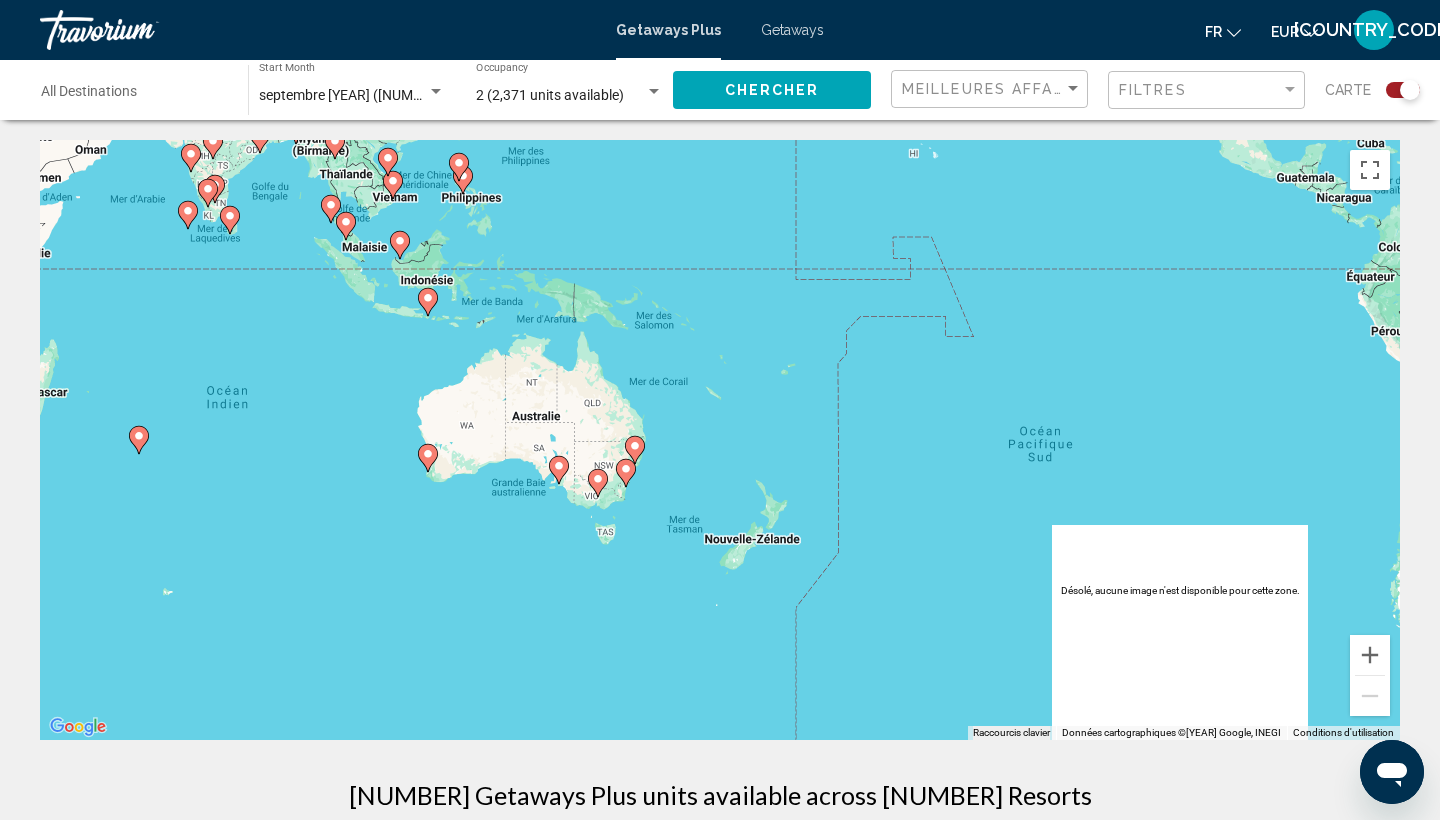 drag, startPoint x: 900, startPoint y: 493, endPoint x: 319, endPoint y: 463, distance: 581.774 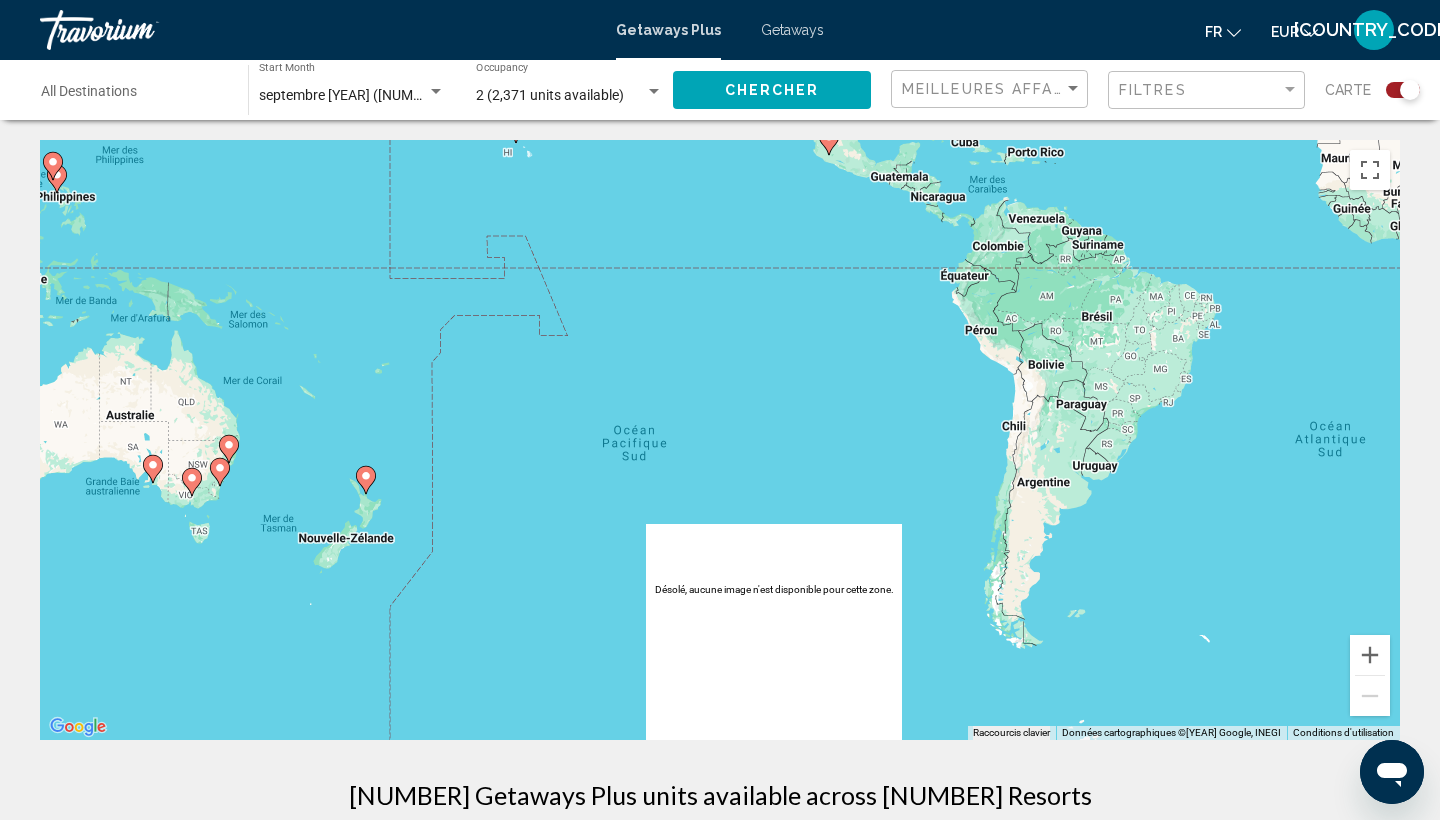 drag, startPoint x: 899, startPoint y: 443, endPoint x: 485, endPoint y: 442, distance: 414.00122 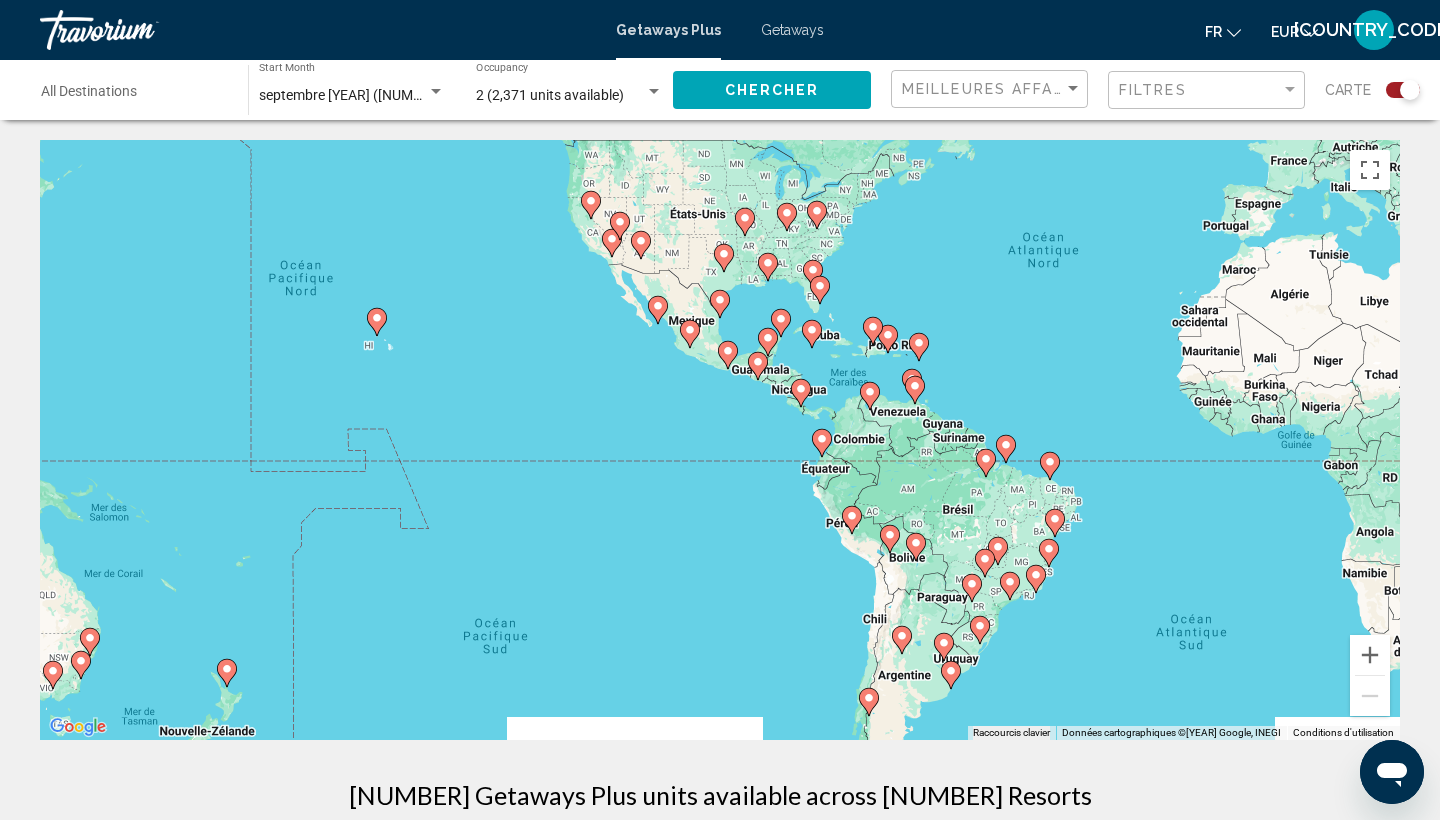 drag, startPoint x: 860, startPoint y: 408, endPoint x: 725, endPoint y: 601, distance: 235.52919 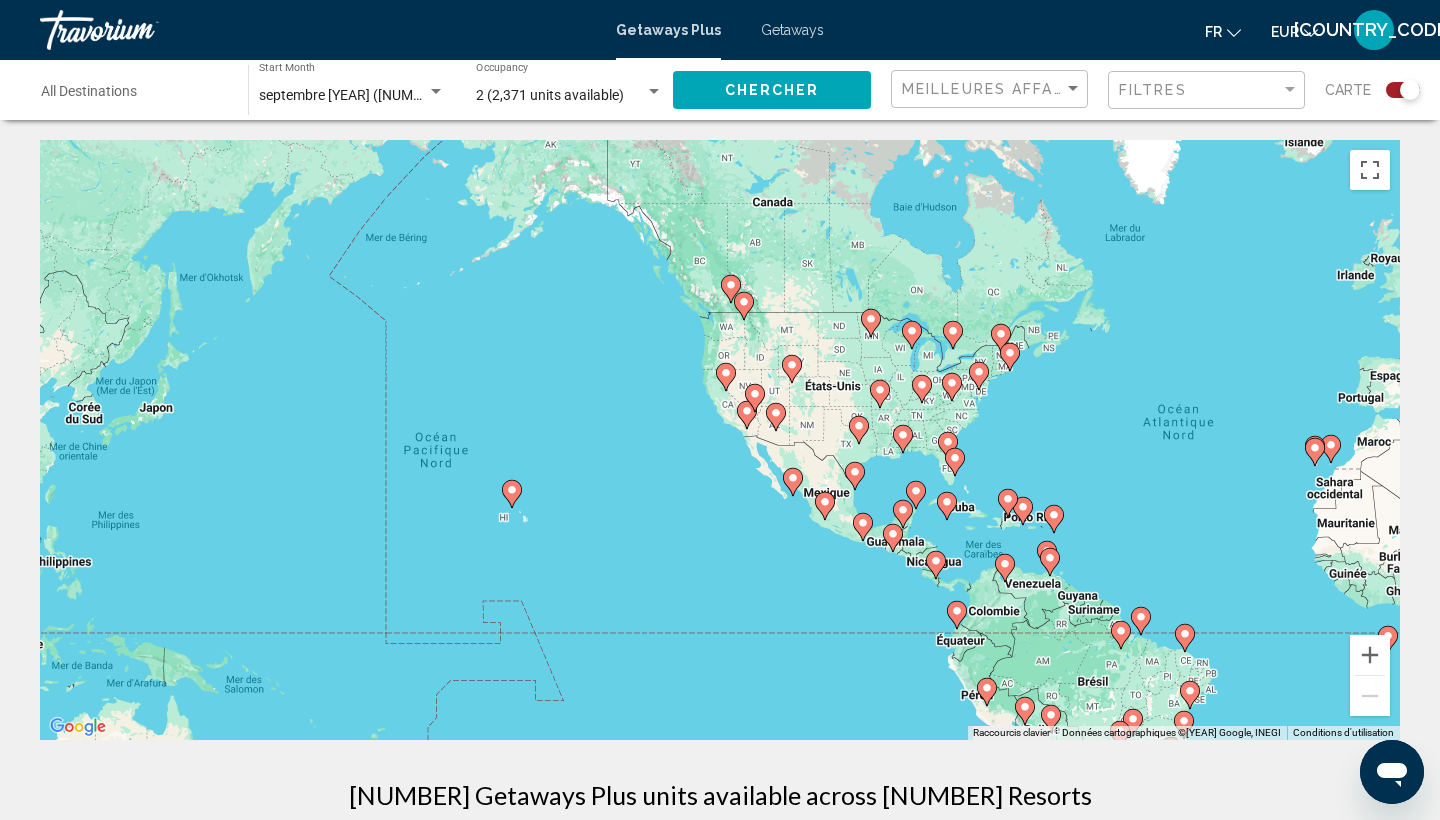 drag, startPoint x: 714, startPoint y: 450, endPoint x: 849, endPoint y: 624, distance: 220.22943 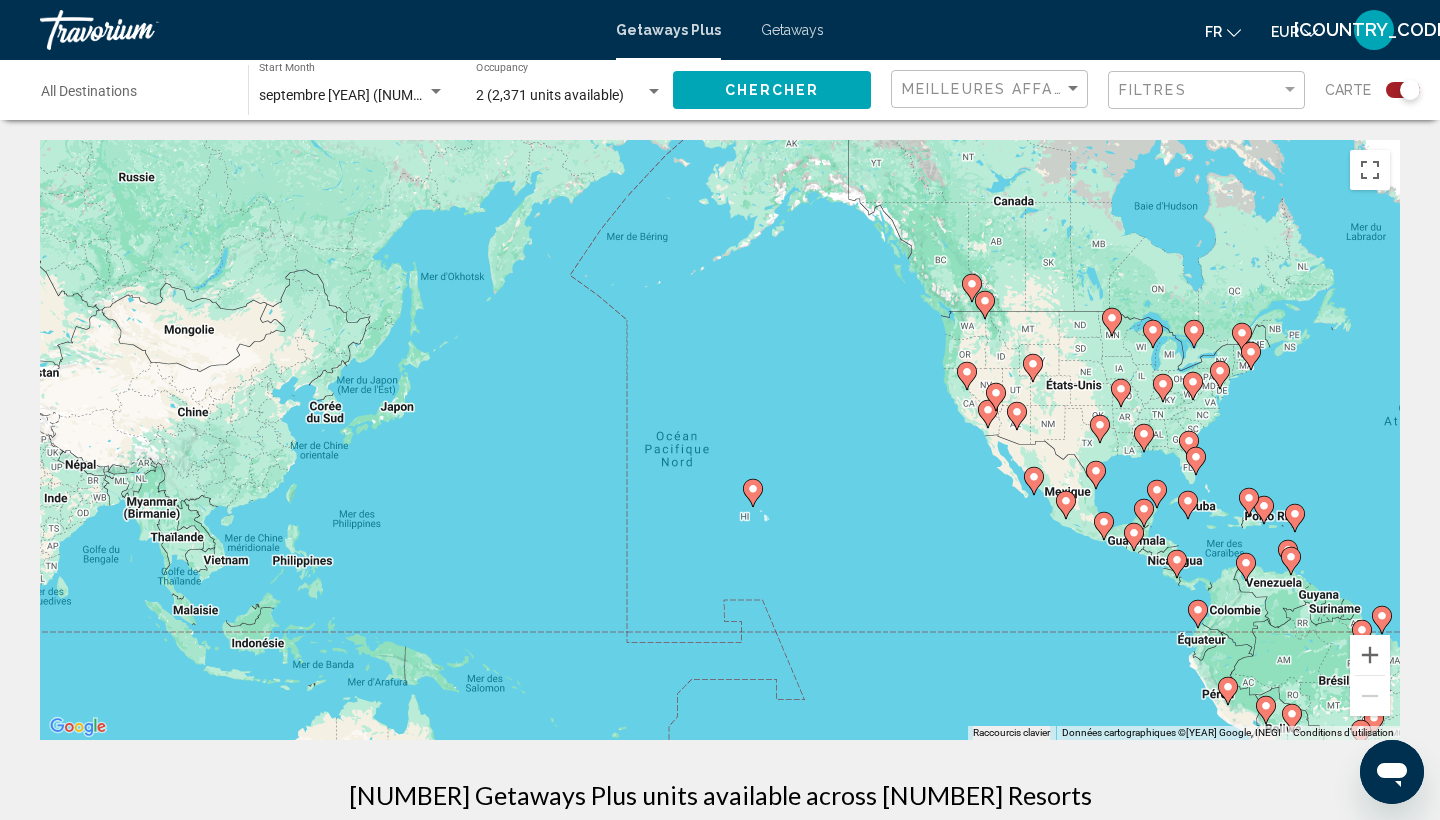 drag, startPoint x: 848, startPoint y: 620, endPoint x: 1166, endPoint y: 626, distance: 318.0566 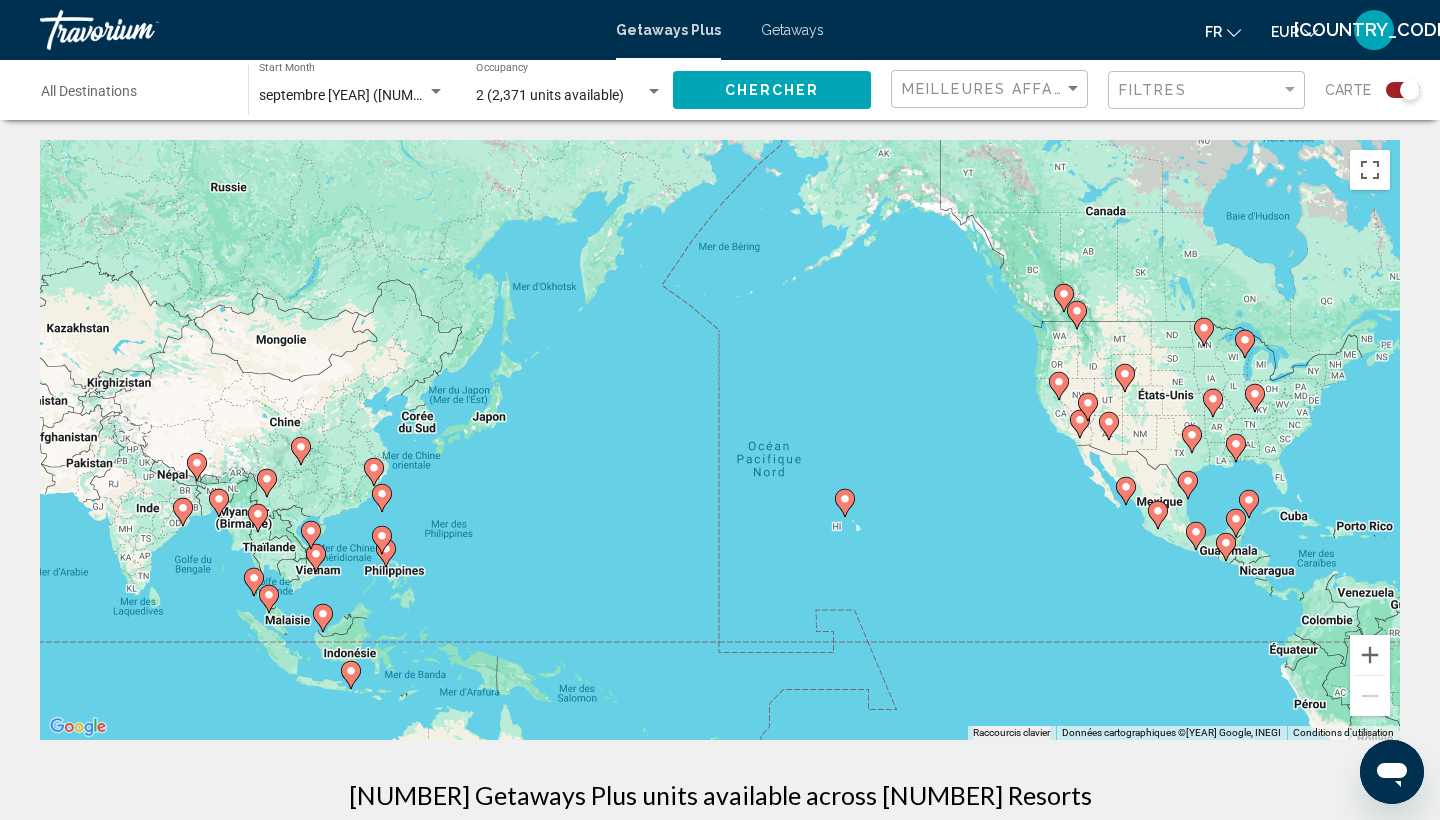 click at bounding box center [558, 819] 